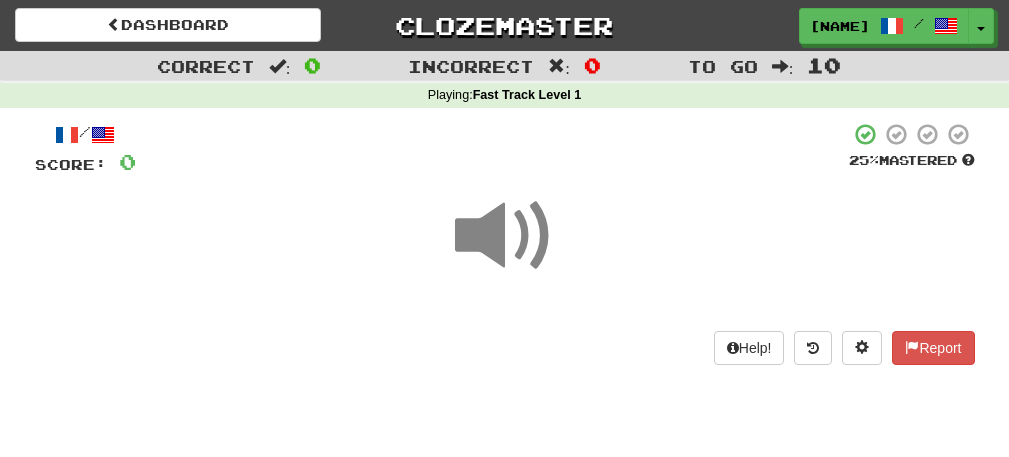 scroll, scrollTop: 0, scrollLeft: 0, axis: both 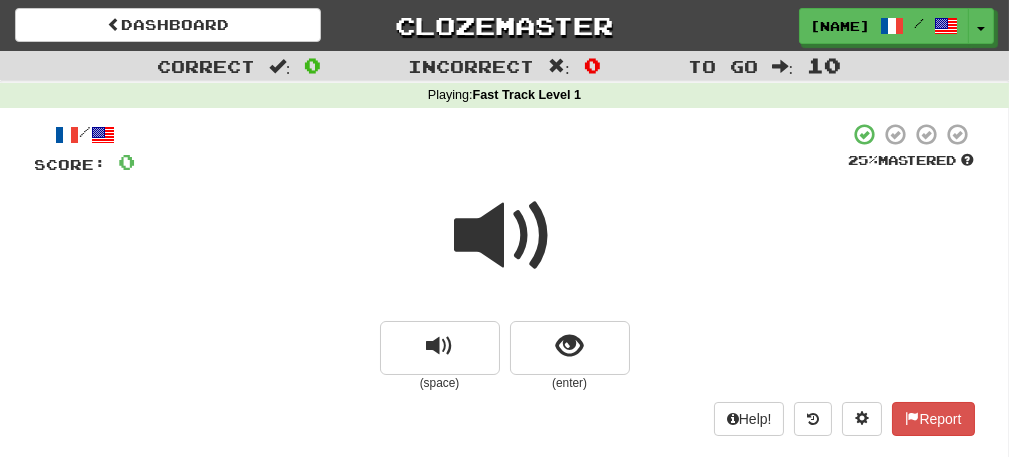click at bounding box center [505, 236] 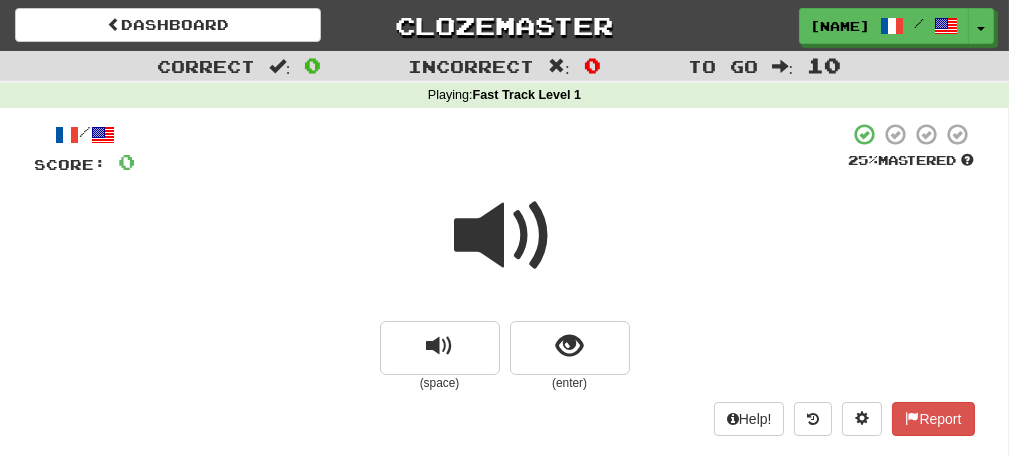 click at bounding box center [505, 236] 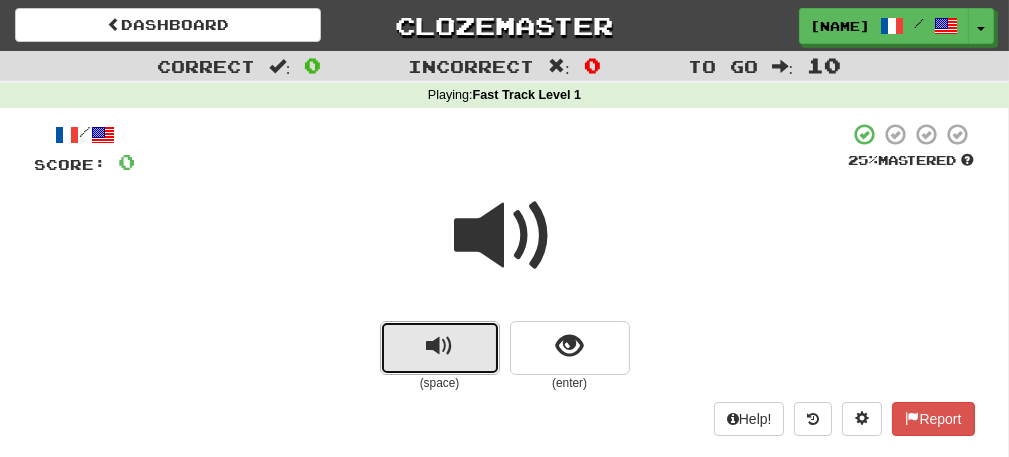 click at bounding box center (439, 346) 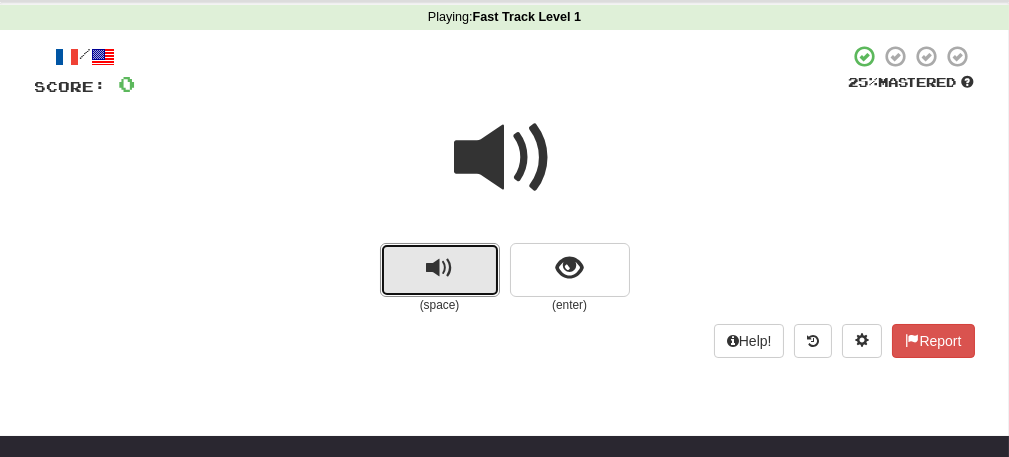 scroll, scrollTop: 0, scrollLeft: 0, axis: both 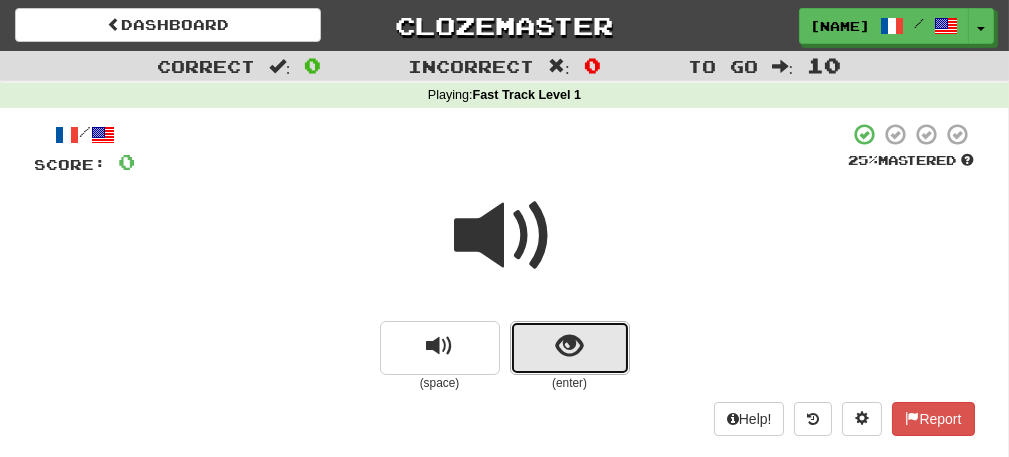 click at bounding box center (570, 348) 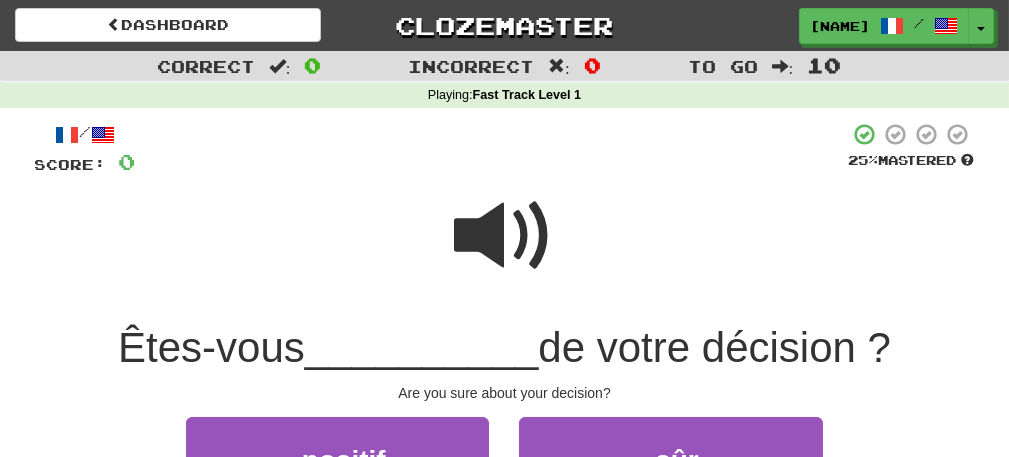 click at bounding box center (505, 236) 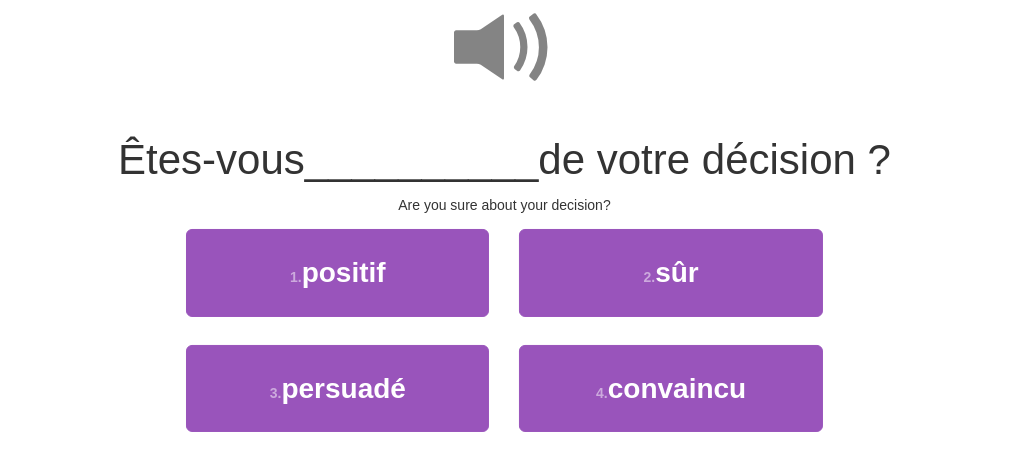 scroll, scrollTop: 200, scrollLeft: 0, axis: vertical 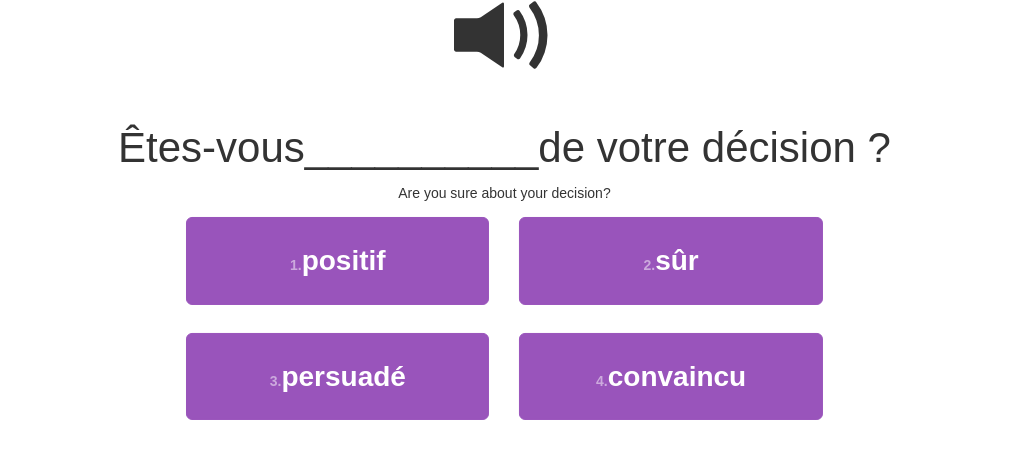 click on "2 .  sûr" at bounding box center [670, 274] 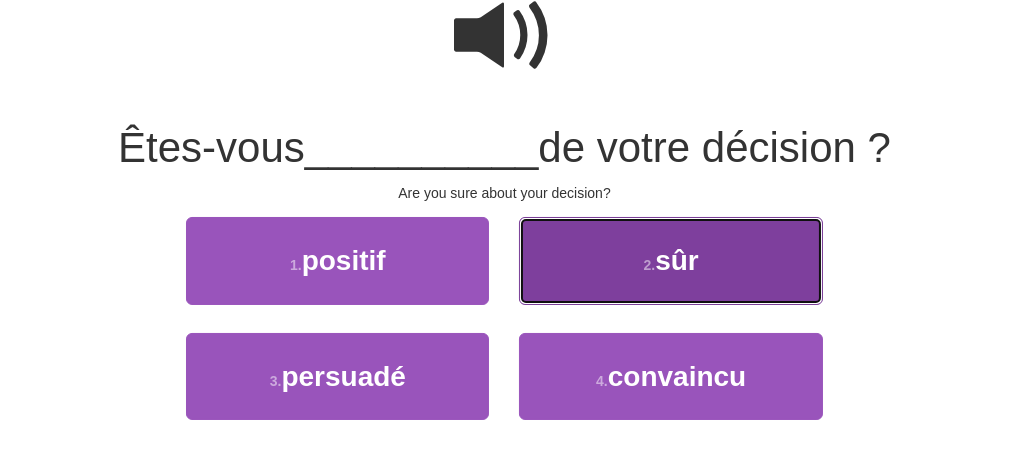 click on "2 .  sûr" at bounding box center (670, 260) 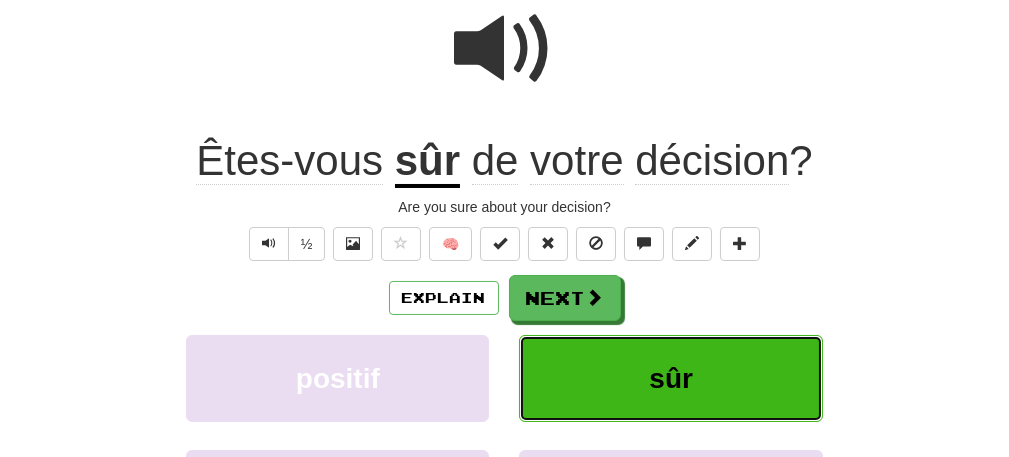 scroll, scrollTop: 212, scrollLeft: 0, axis: vertical 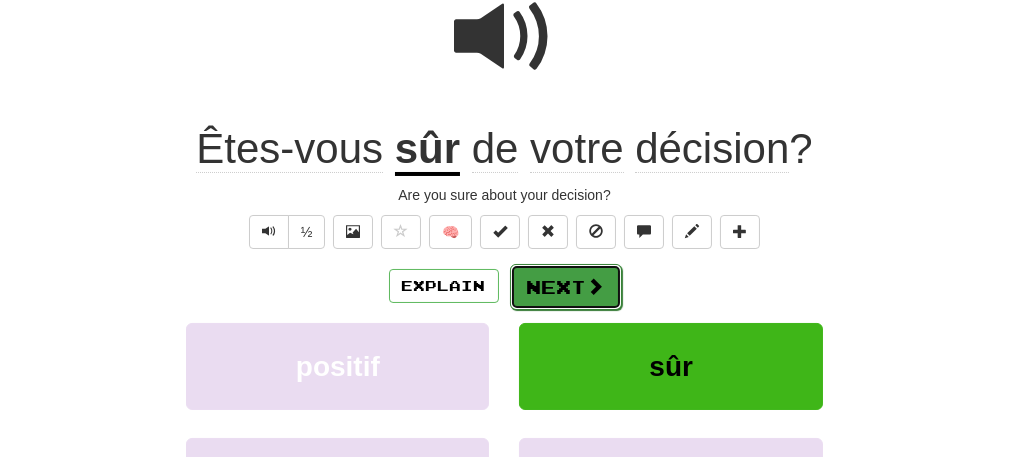 click on "Next" at bounding box center (566, 287) 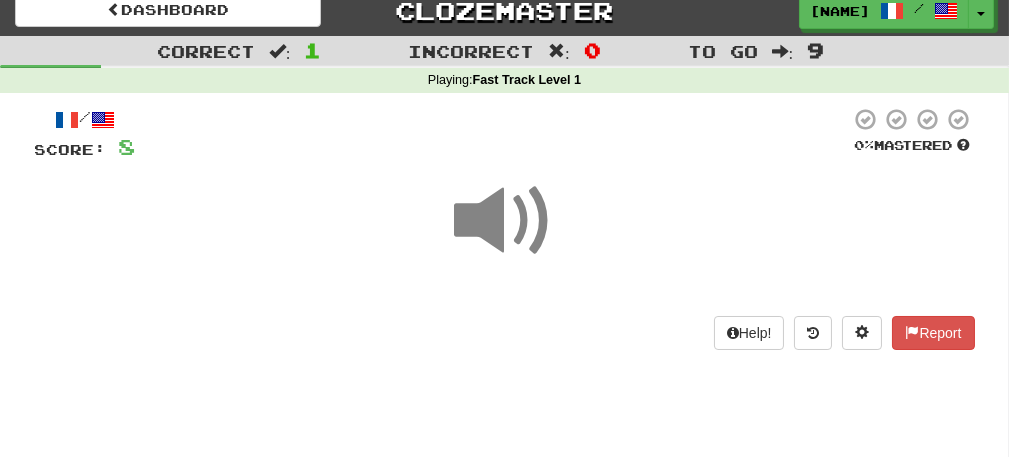 scroll, scrollTop: 12, scrollLeft: 0, axis: vertical 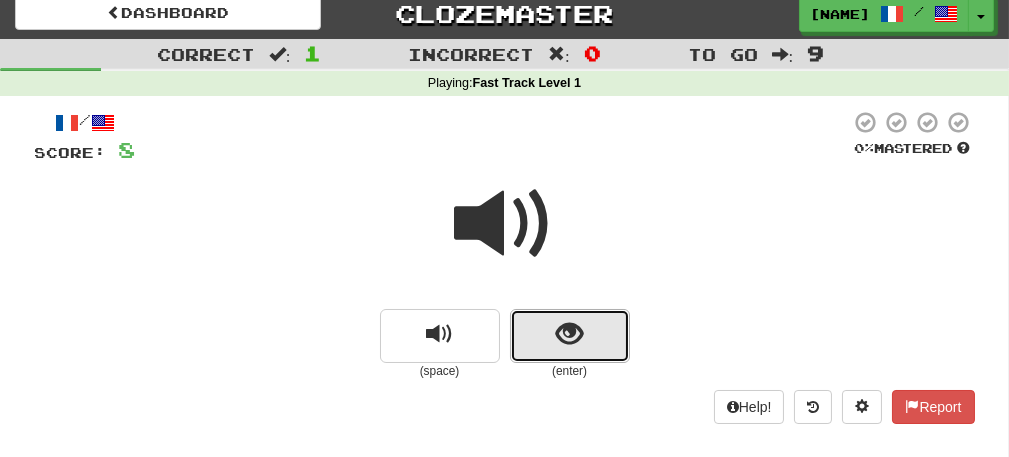 click at bounding box center (570, 336) 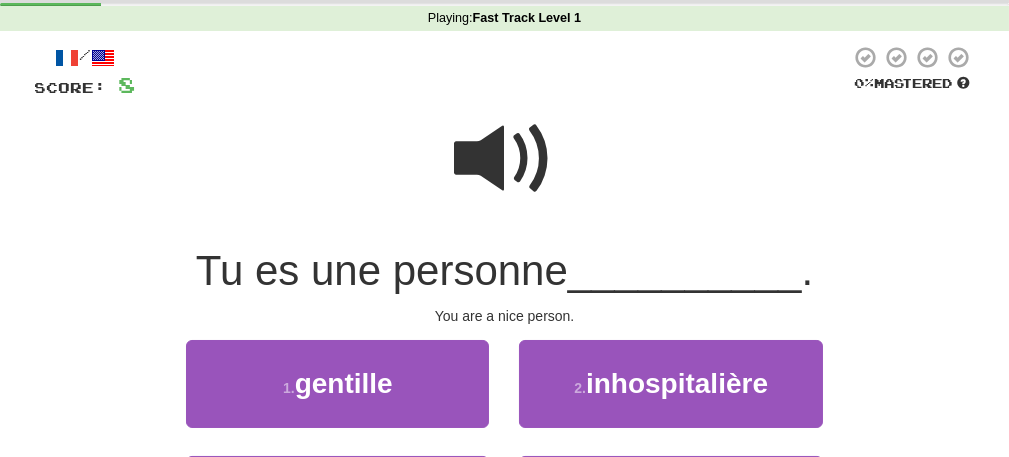 scroll, scrollTop: 113, scrollLeft: 0, axis: vertical 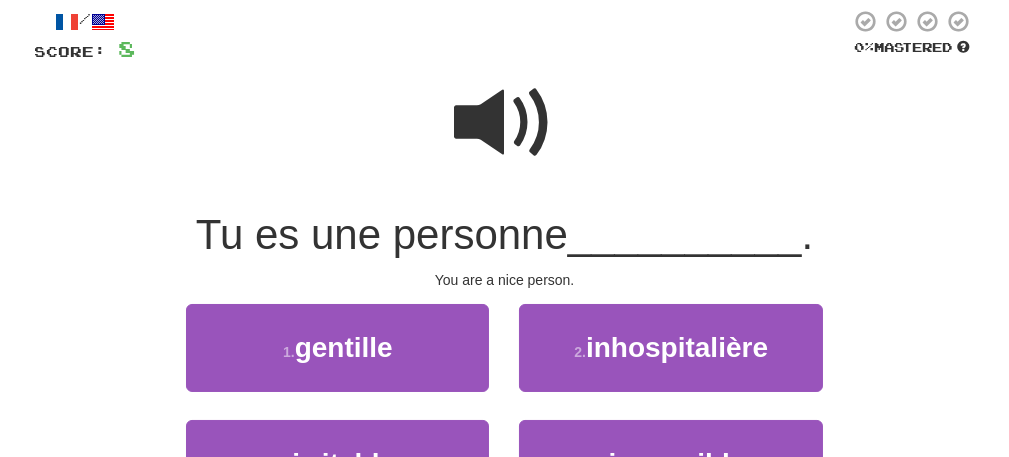 click at bounding box center [505, 123] 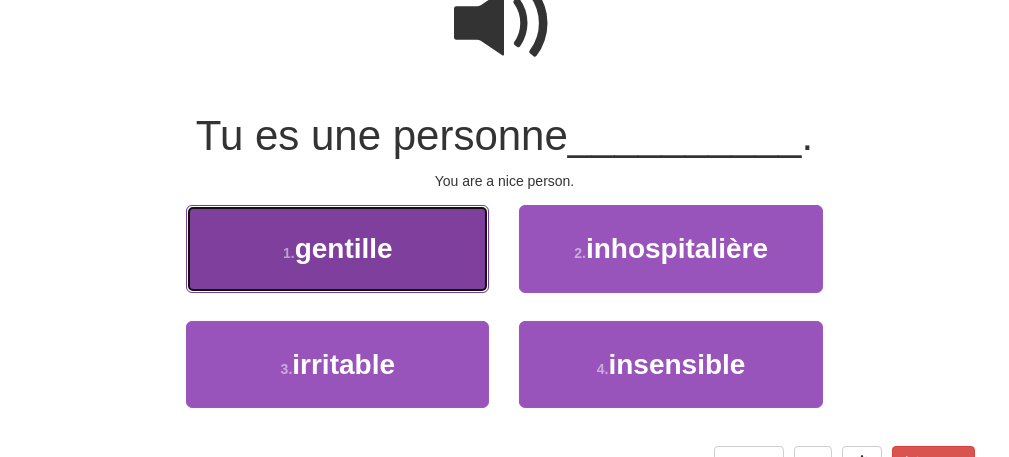 click on "1 .  gentille" at bounding box center (337, 248) 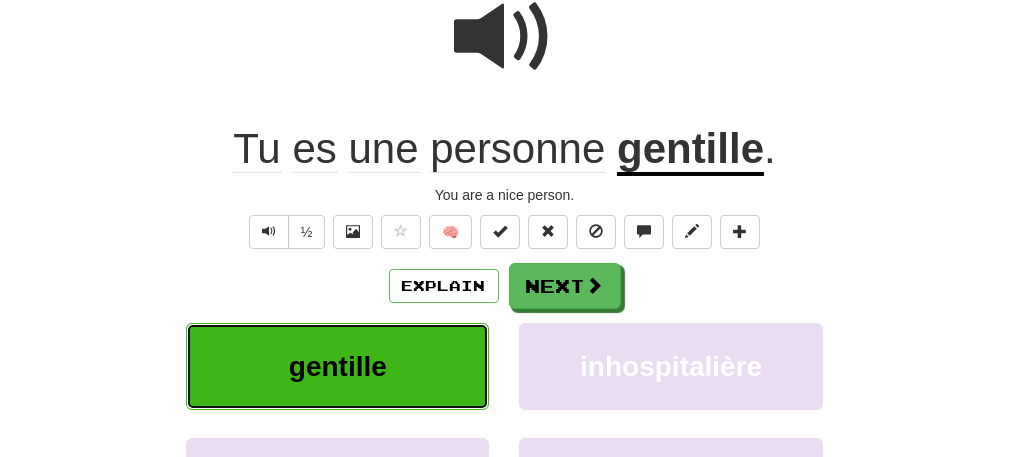 scroll, scrollTop: 225, scrollLeft: 0, axis: vertical 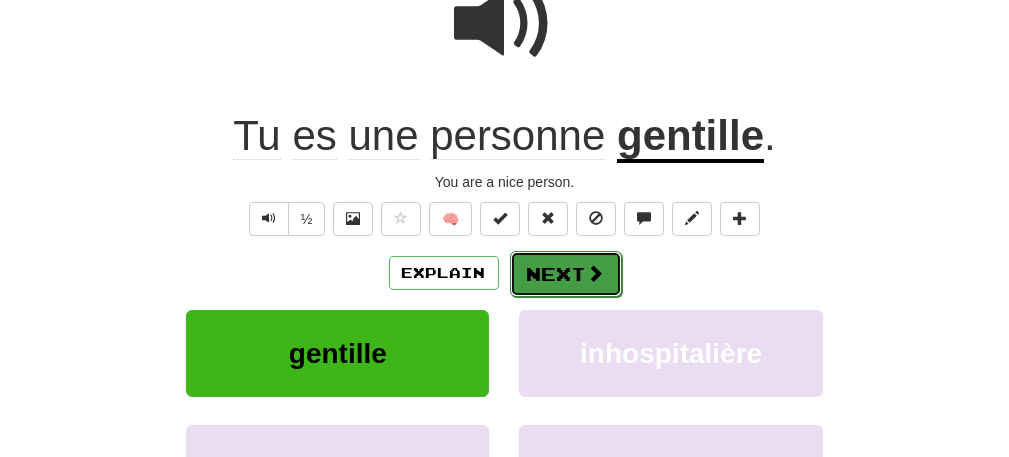 click on "Next" at bounding box center (566, 274) 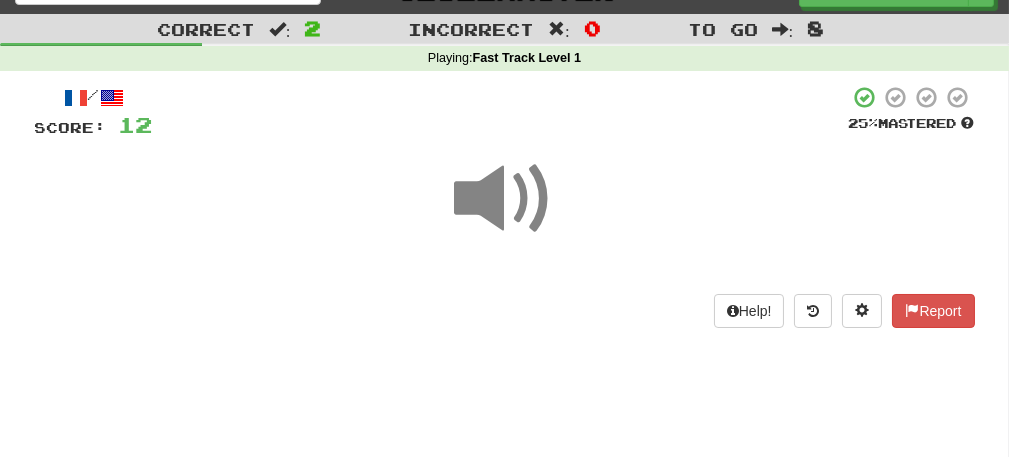 scroll, scrollTop: 25, scrollLeft: 0, axis: vertical 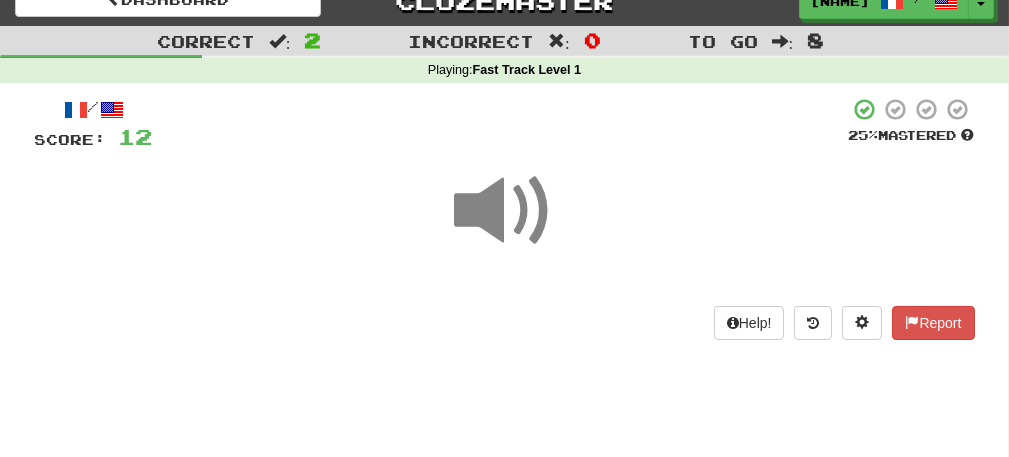click at bounding box center (505, 211) 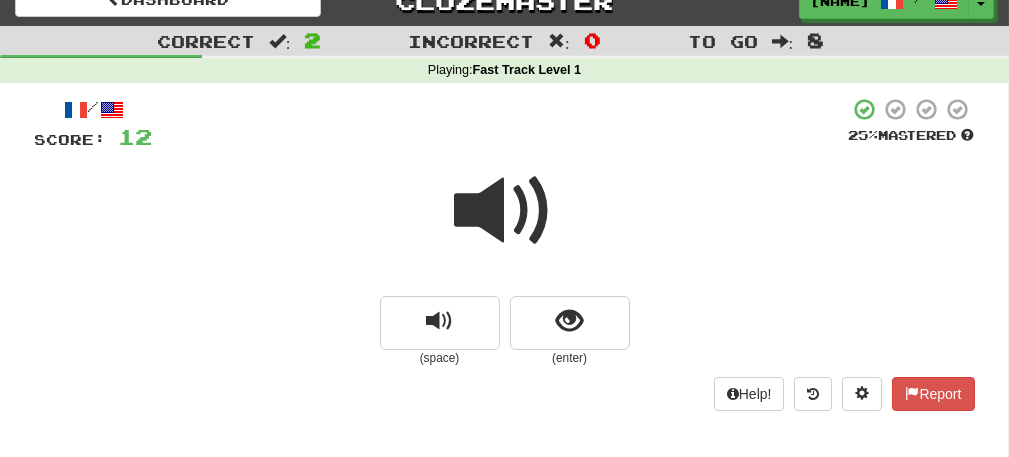 click at bounding box center [505, 211] 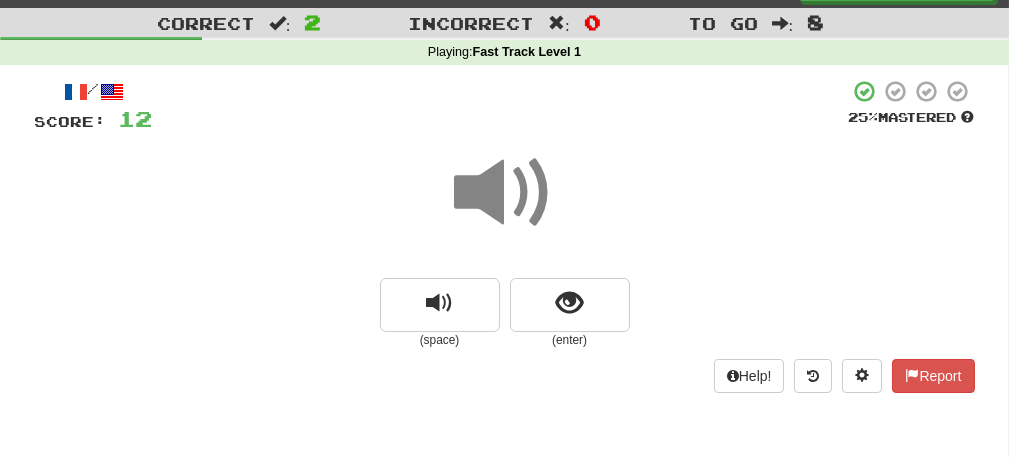 scroll, scrollTop: 225, scrollLeft: 0, axis: vertical 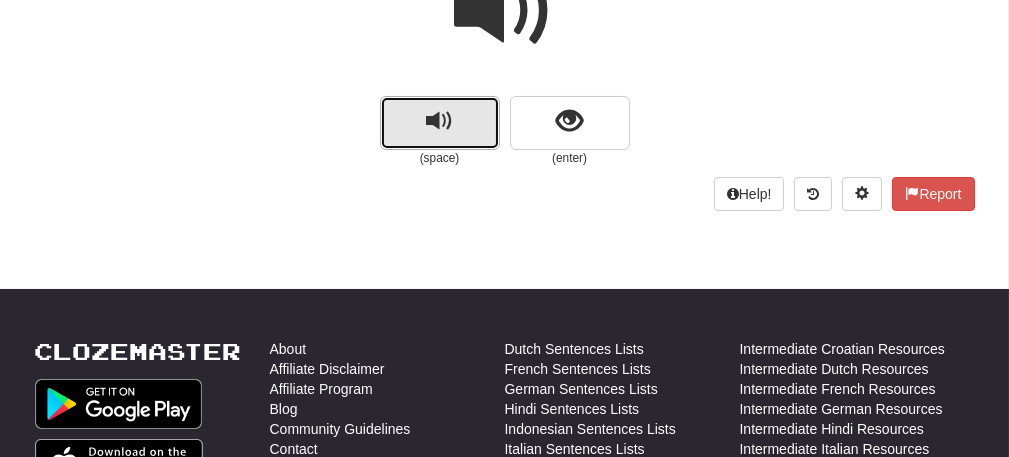click at bounding box center [439, 121] 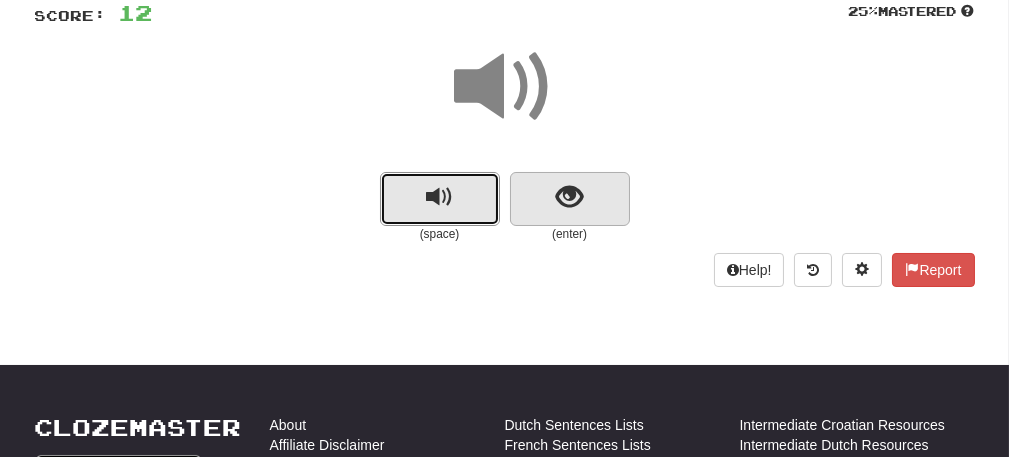 scroll, scrollTop: 125, scrollLeft: 0, axis: vertical 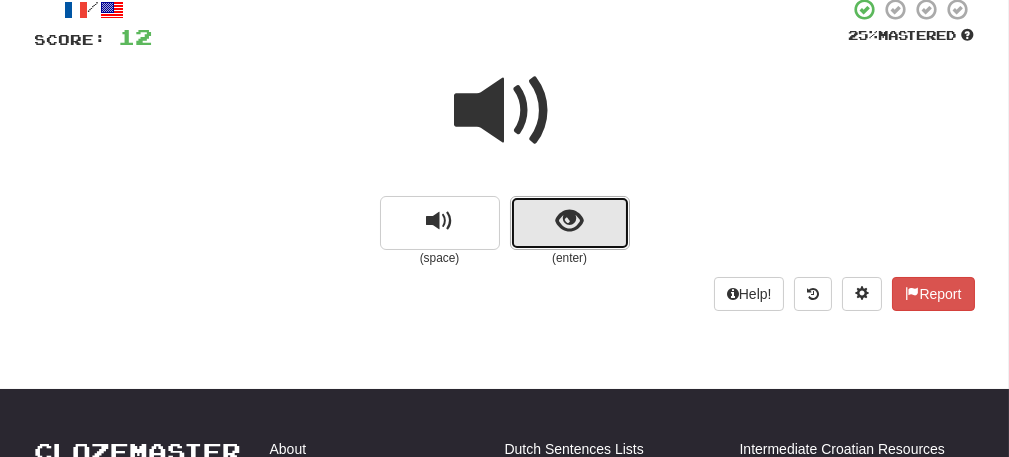 click at bounding box center (570, 223) 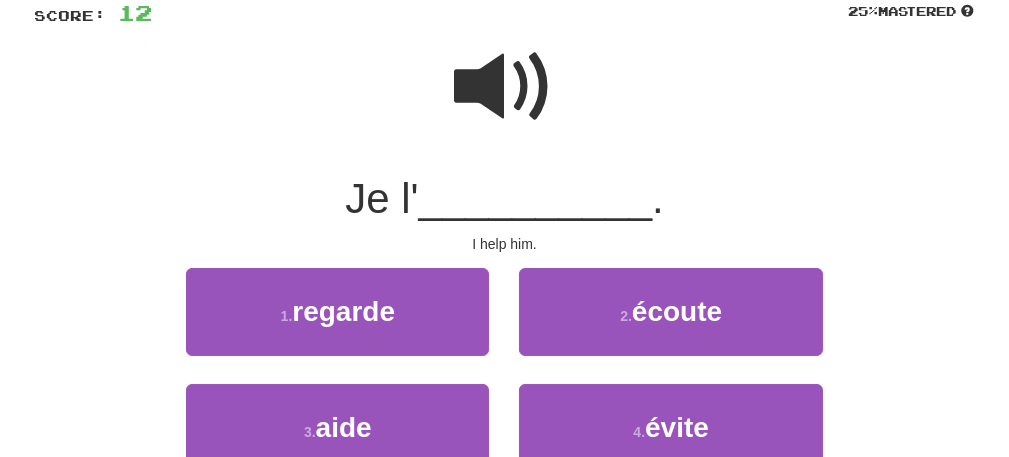 scroll, scrollTop: 125, scrollLeft: 0, axis: vertical 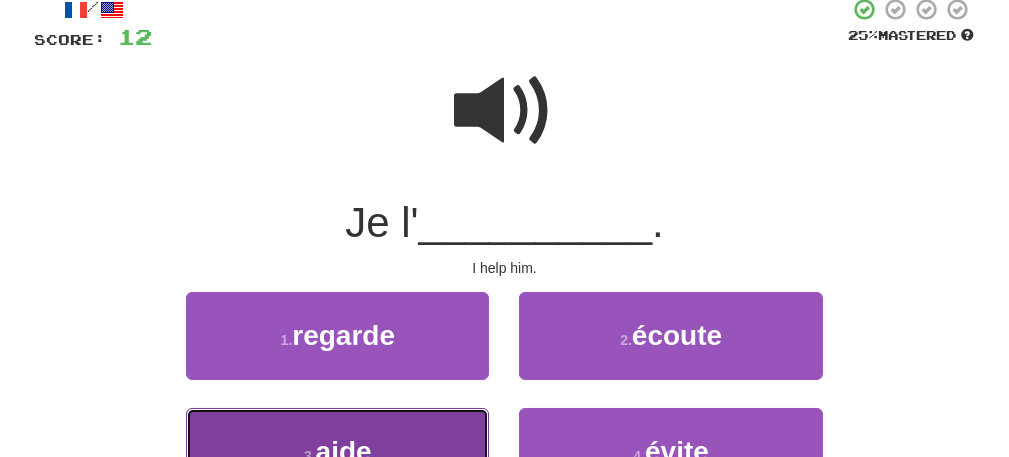 click on "3 .  aide" at bounding box center (337, 451) 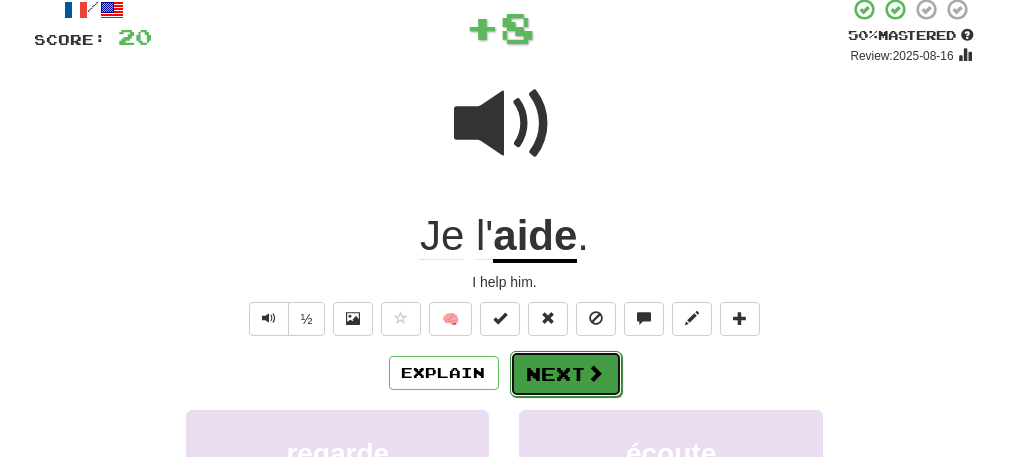 click on "Next" at bounding box center [566, 374] 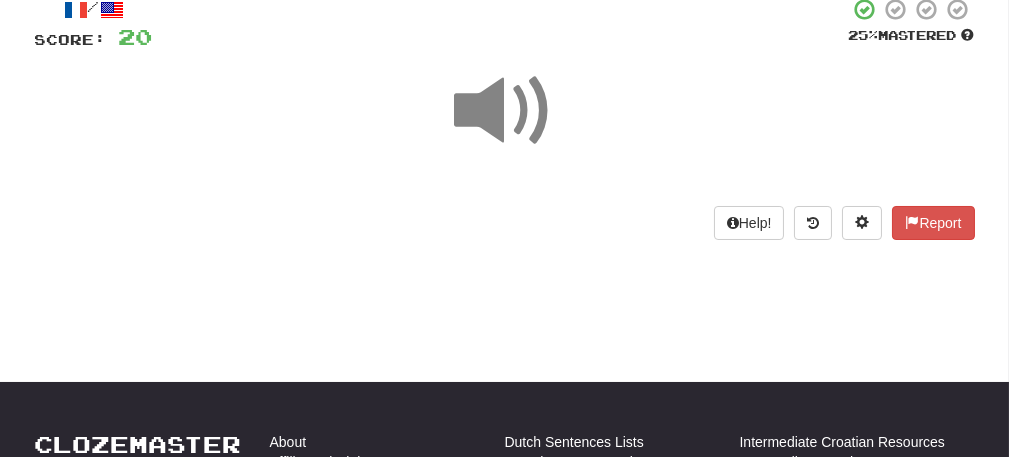 click at bounding box center [505, 111] 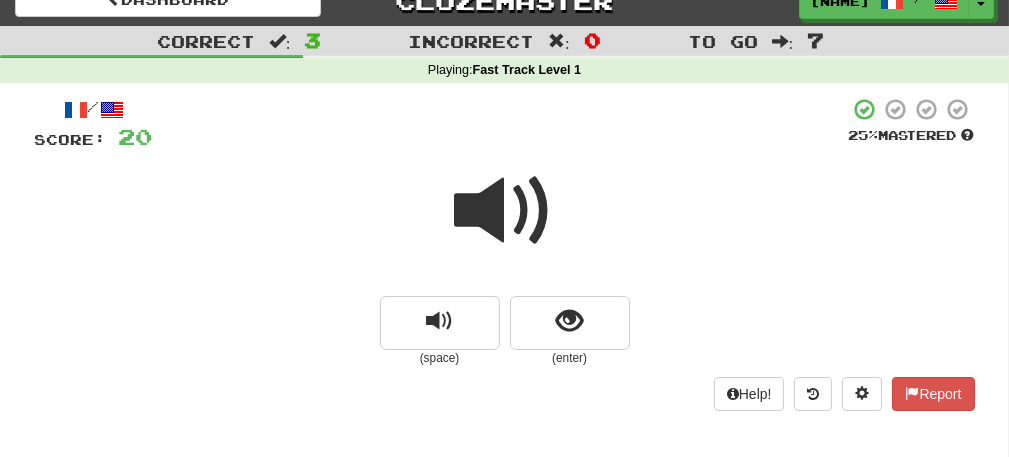 click at bounding box center [505, 211] 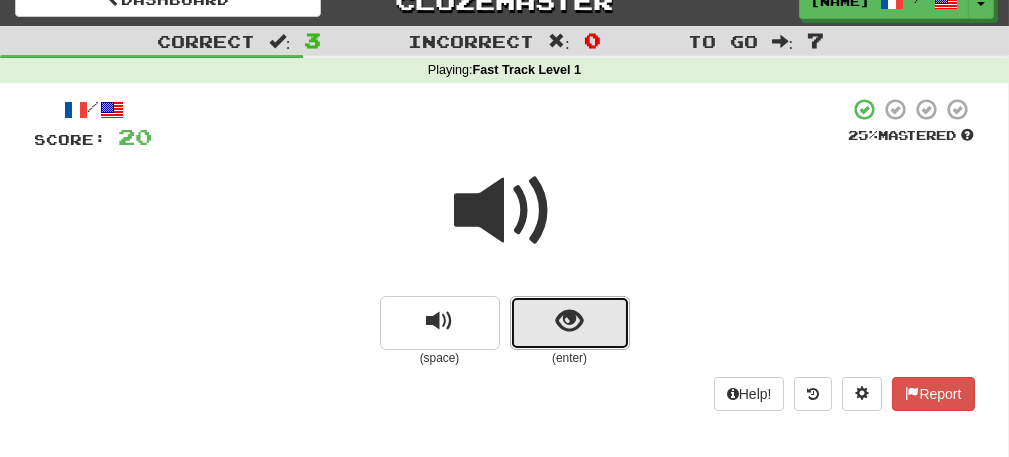 click at bounding box center [570, 323] 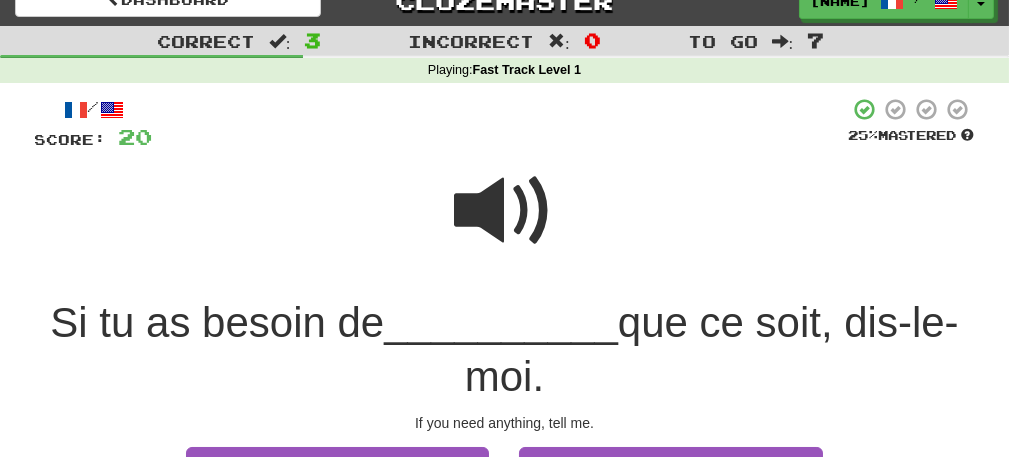 click at bounding box center (505, 211) 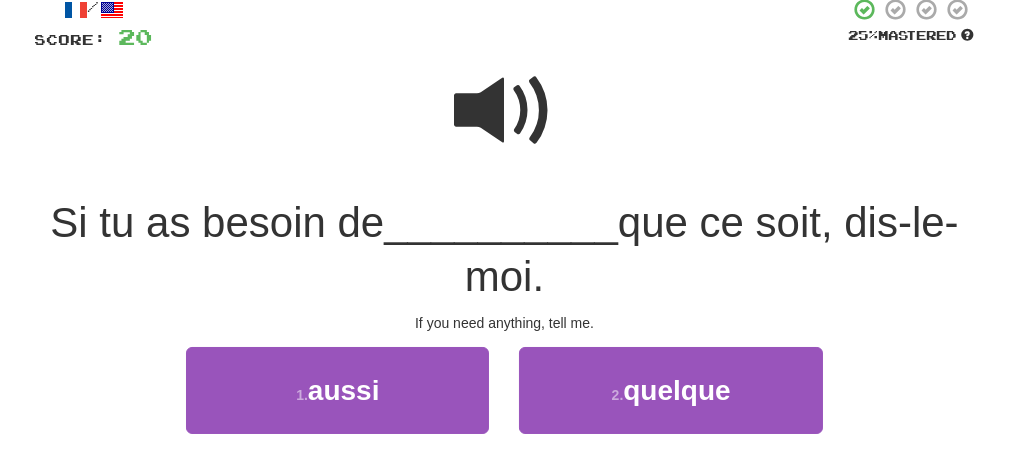 scroll, scrollTop: 225, scrollLeft: 0, axis: vertical 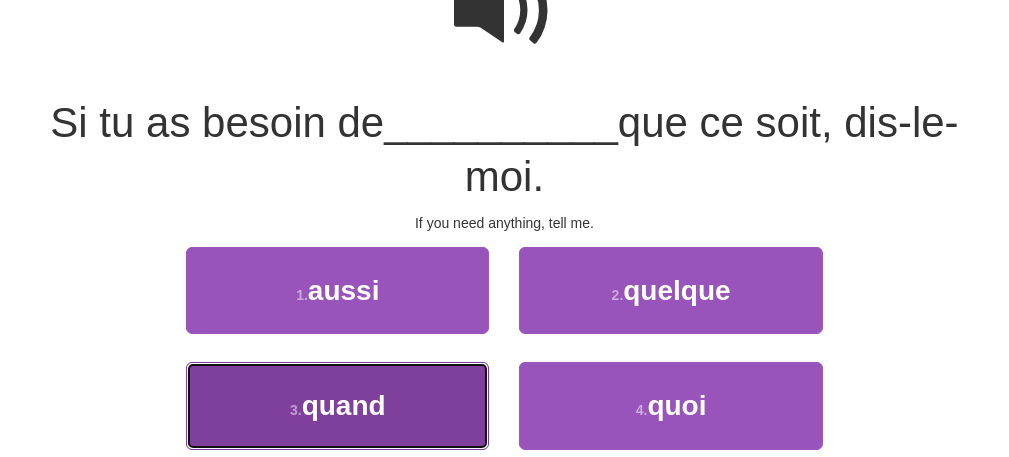click on "3 .  quand" at bounding box center [337, 405] 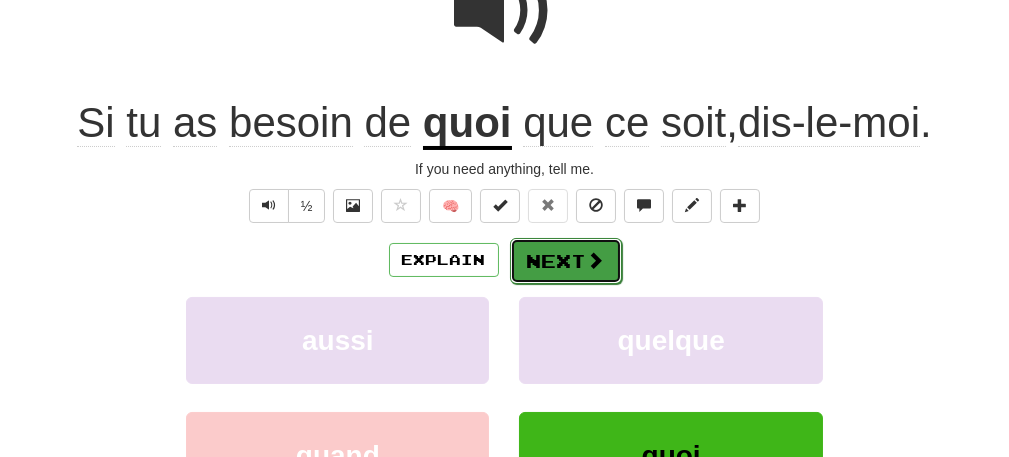 click on "Next" at bounding box center [566, 261] 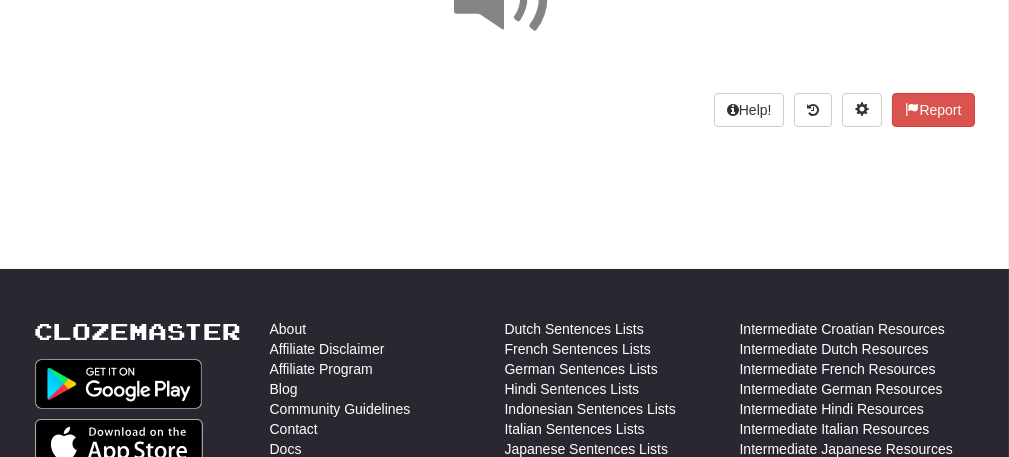 scroll, scrollTop: 38, scrollLeft: 0, axis: vertical 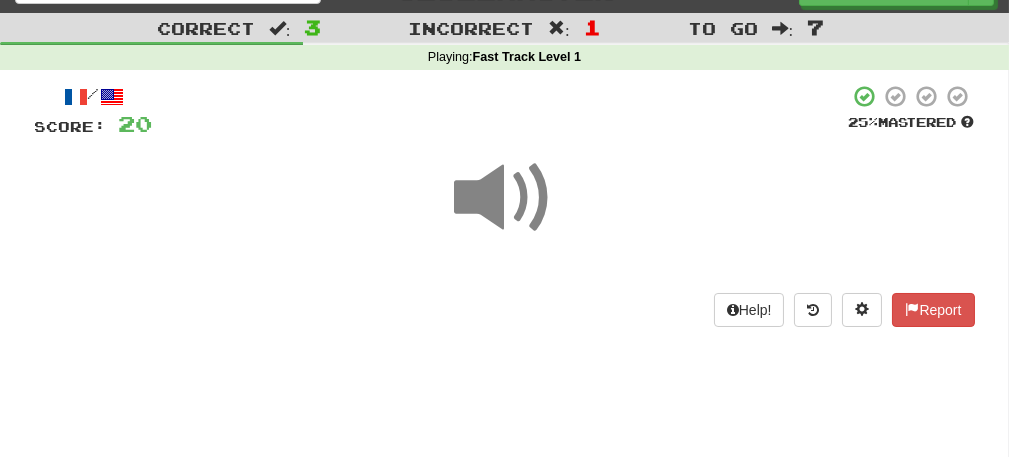 click at bounding box center (505, 198) 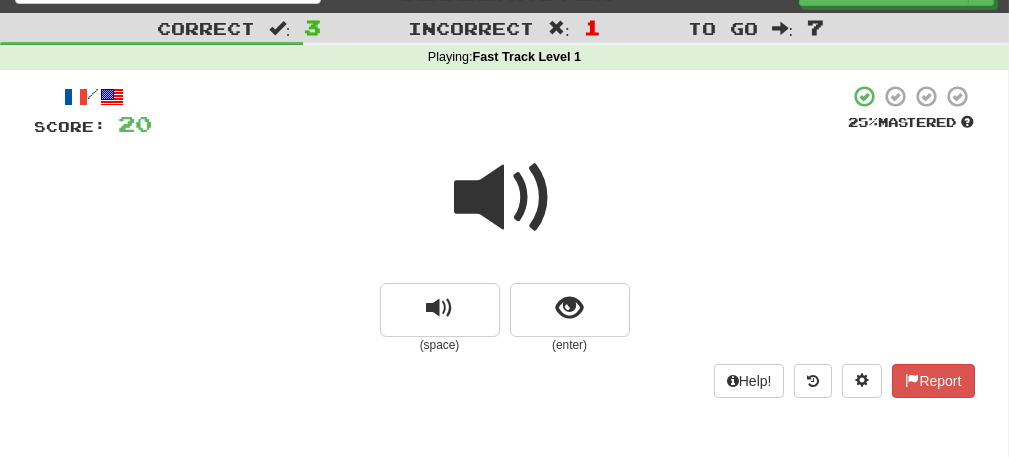 click at bounding box center [505, 198] 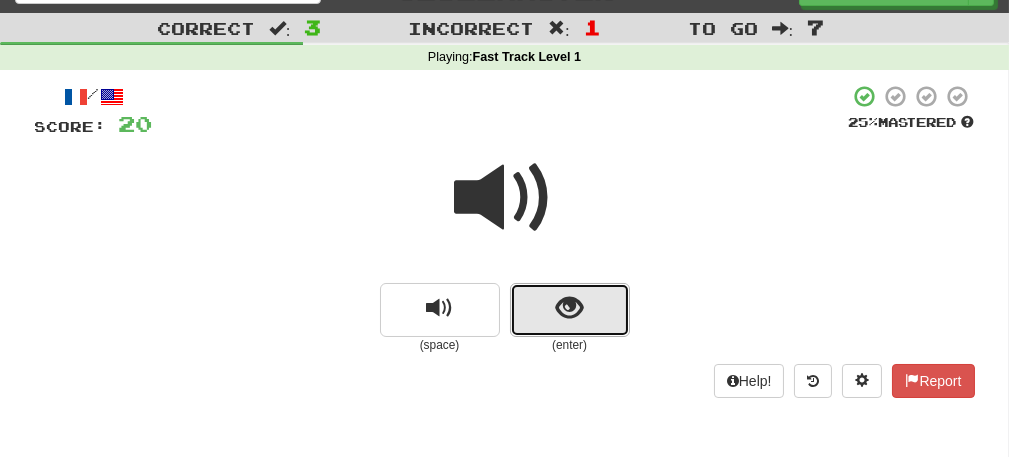 click at bounding box center (569, 308) 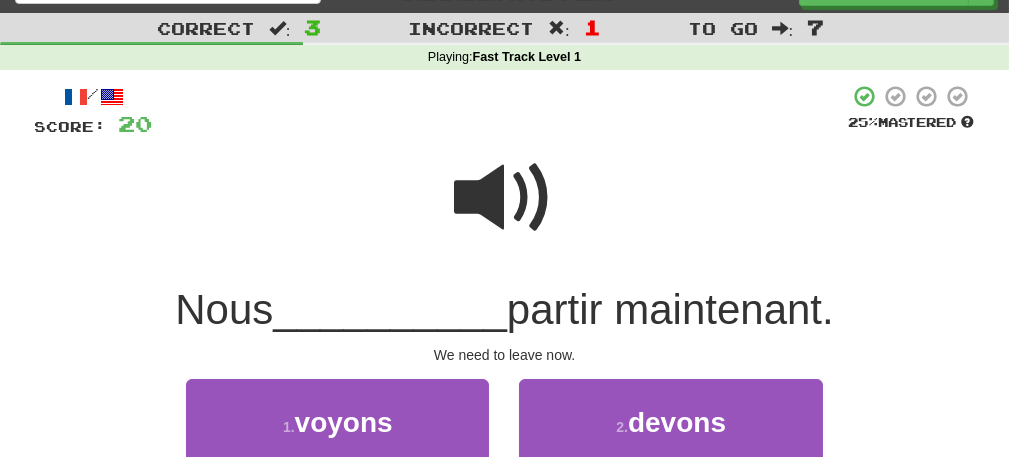 click at bounding box center [505, 198] 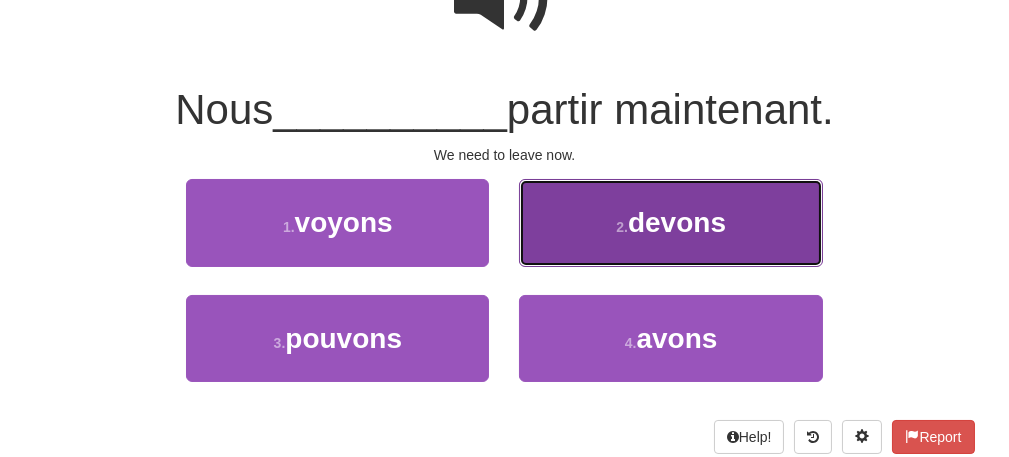 click on "2 .  devons" at bounding box center (670, 222) 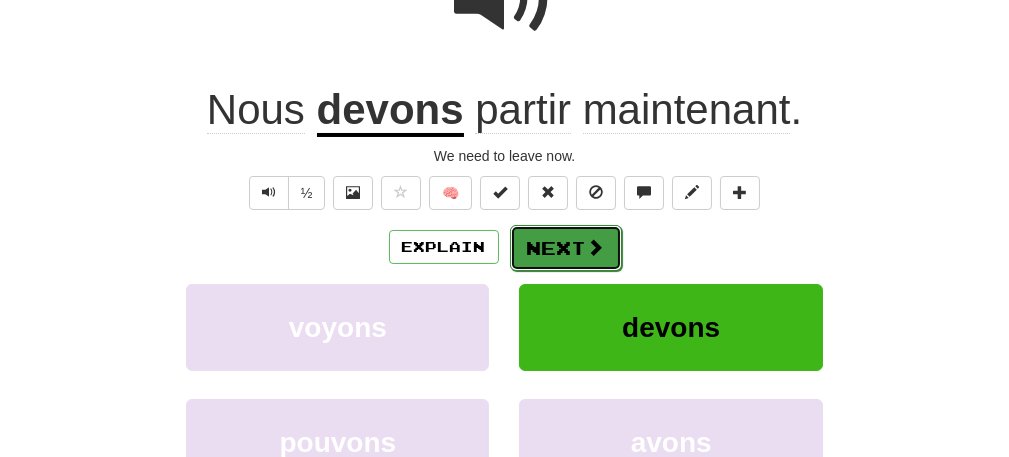 click on "Next" at bounding box center [566, 248] 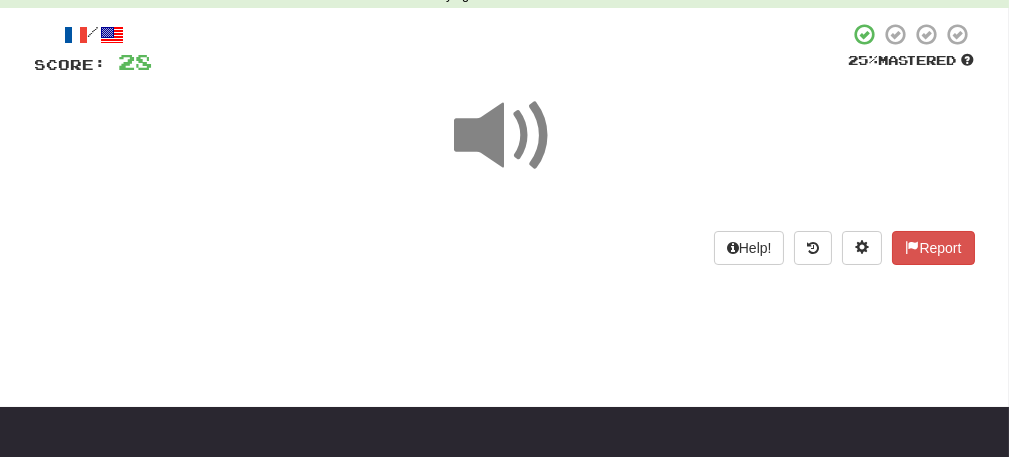 scroll, scrollTop: 0, scrollLeft: 0, axis: both 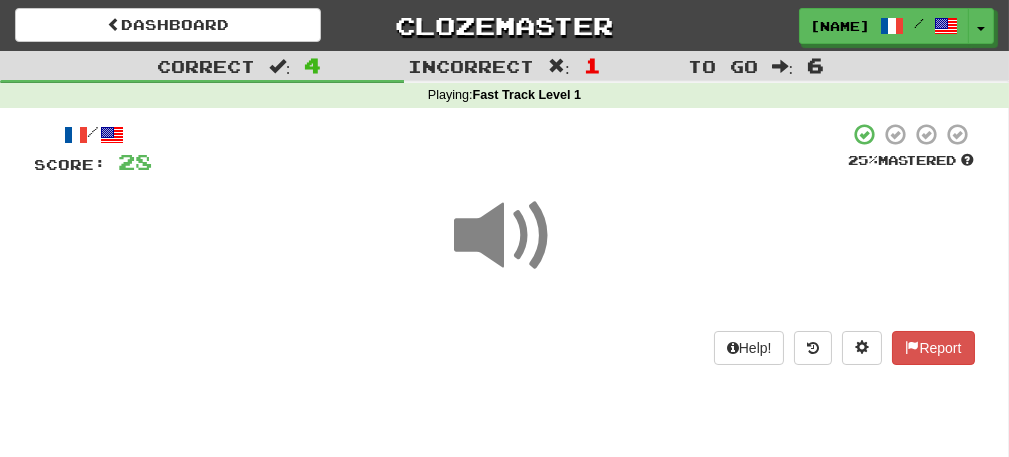 click at bounding box center (505, 236) 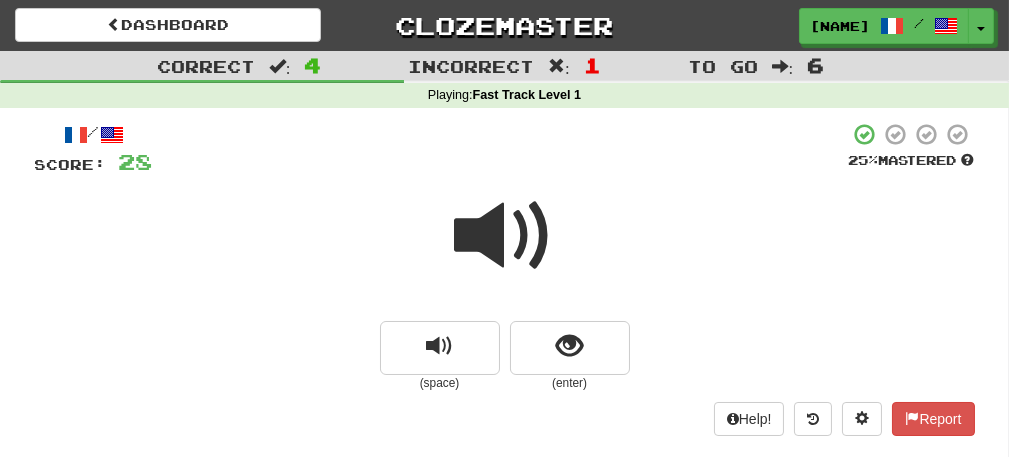 click at bounding box center (505, 236) 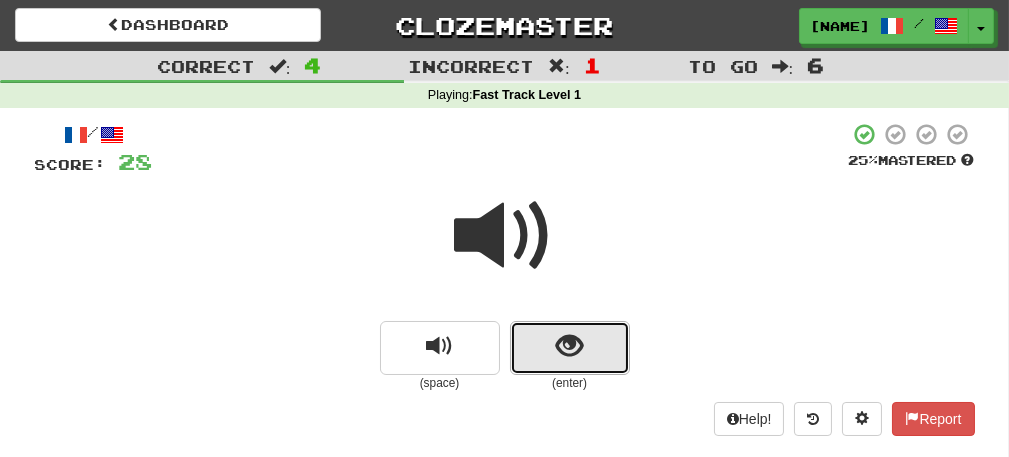 click at bounding box center [570, 348] 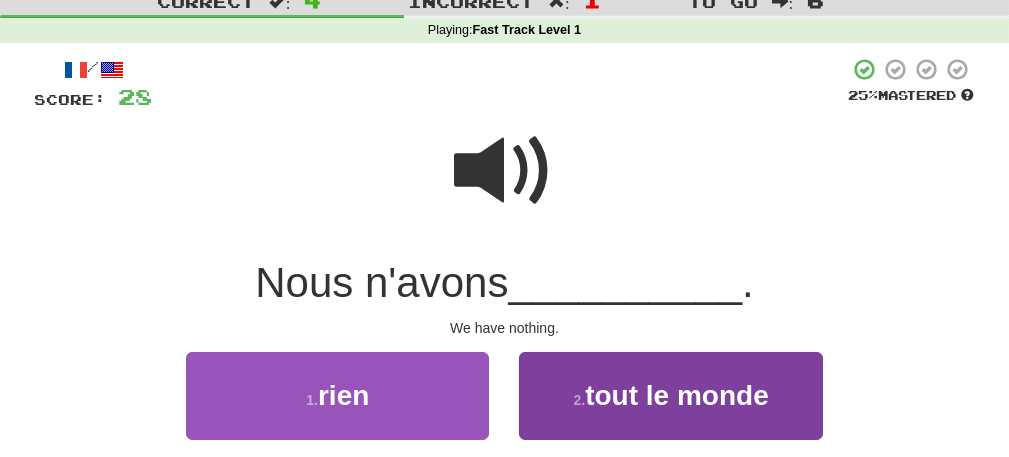 scroll, scrollTop: 100, scrollLeft: 0, axis: vertical 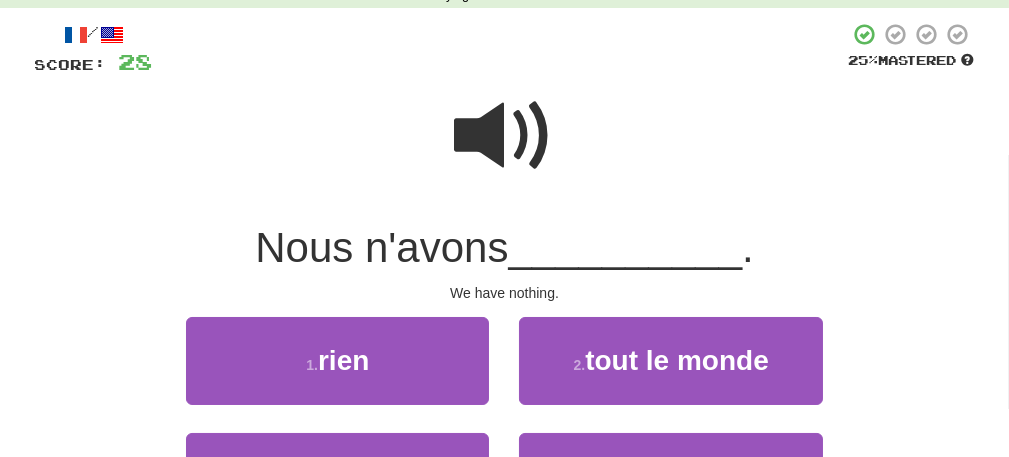 click at bounding box center (505, 136) 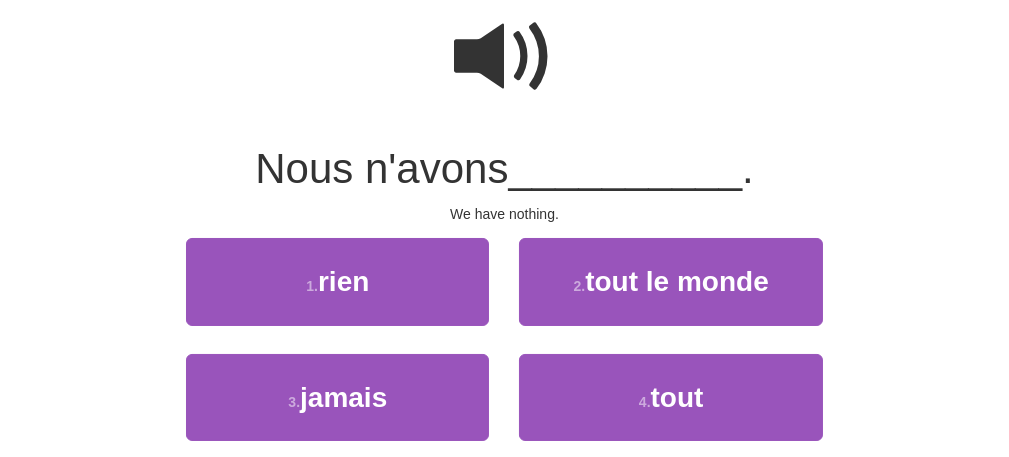 scroll, scrollTop: 200, scrollLeft: 0, axis: vertical 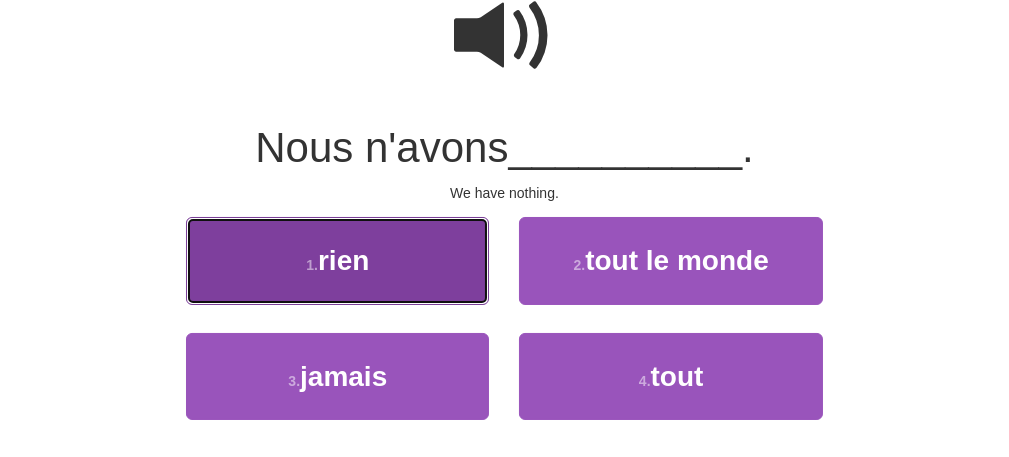 click on "1 .  rien" at bounding box center (337, 260) 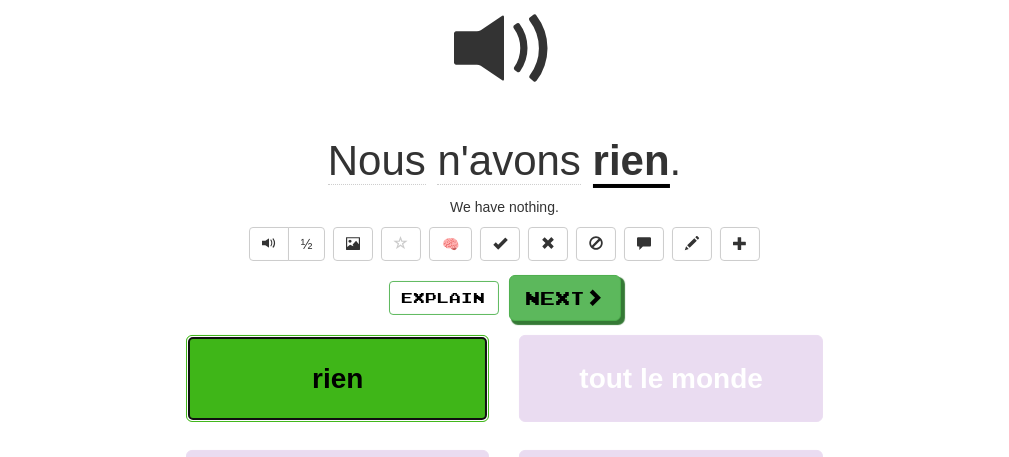 scroll, scrollTop: 212, scrollLeft: 0, axis: vertical 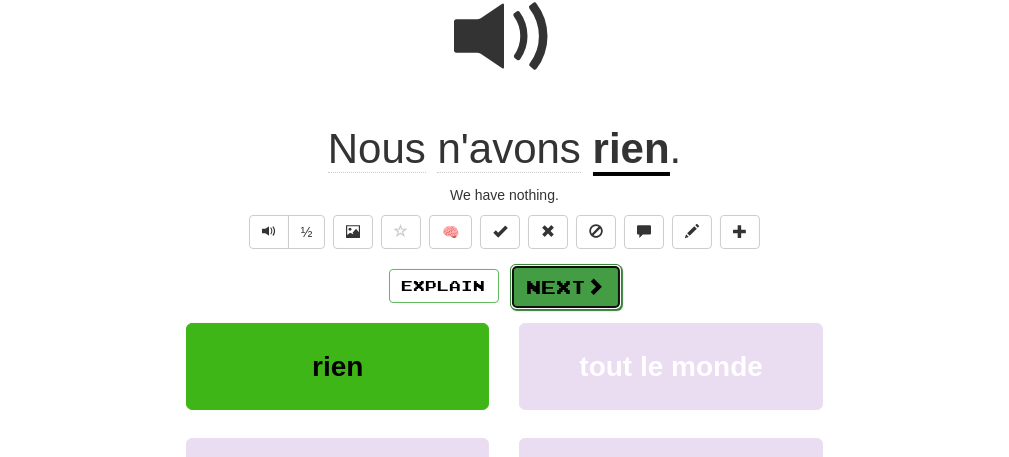 click on "Next" at bounding box center [566, 287] 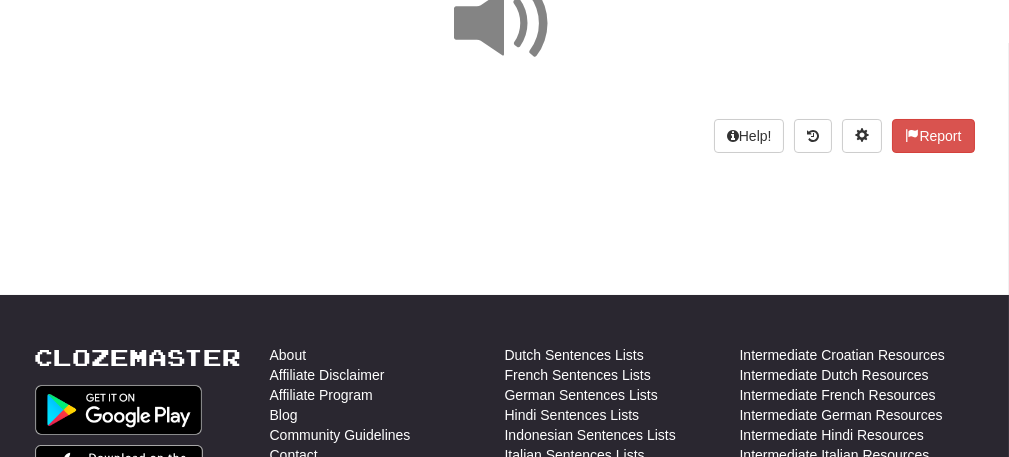 scroll, scrollTop: 113, scrollLeft: 0, axis: vertical 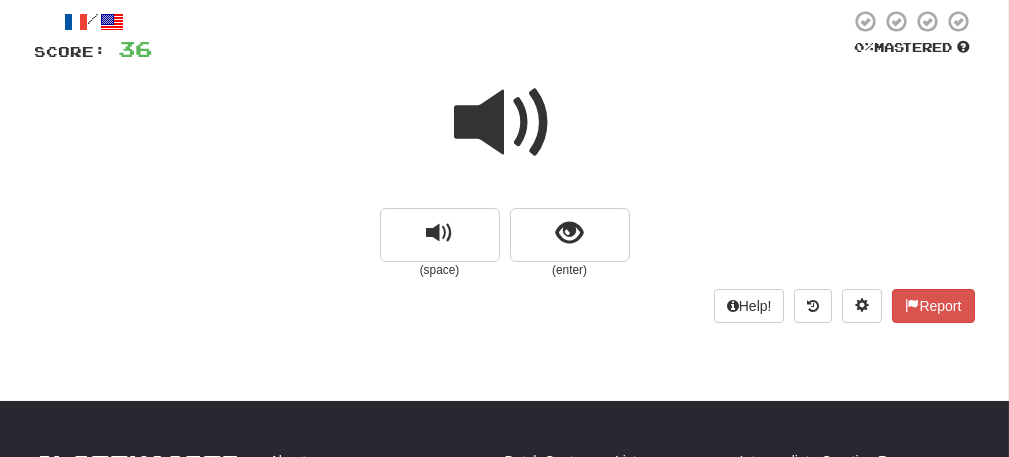 click on "(enter)" at bounding box center [570, 270] 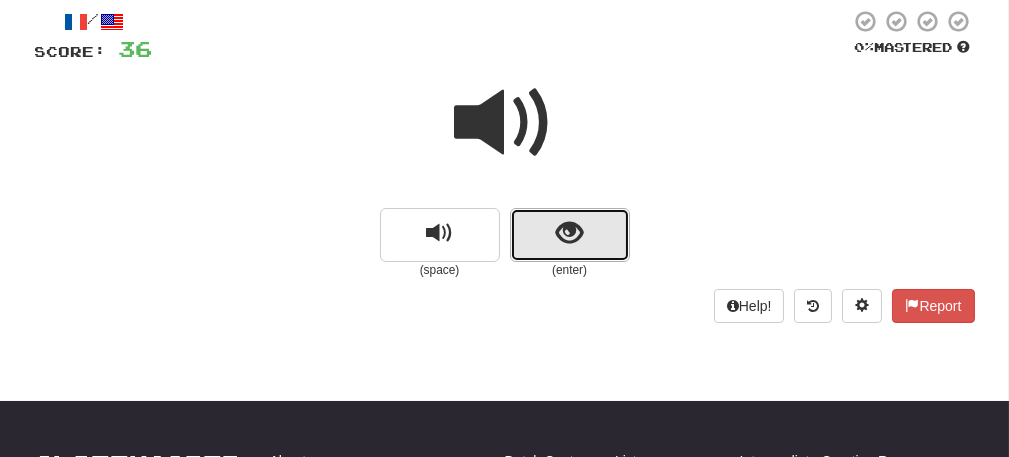 click at bounding box center (570, 235) 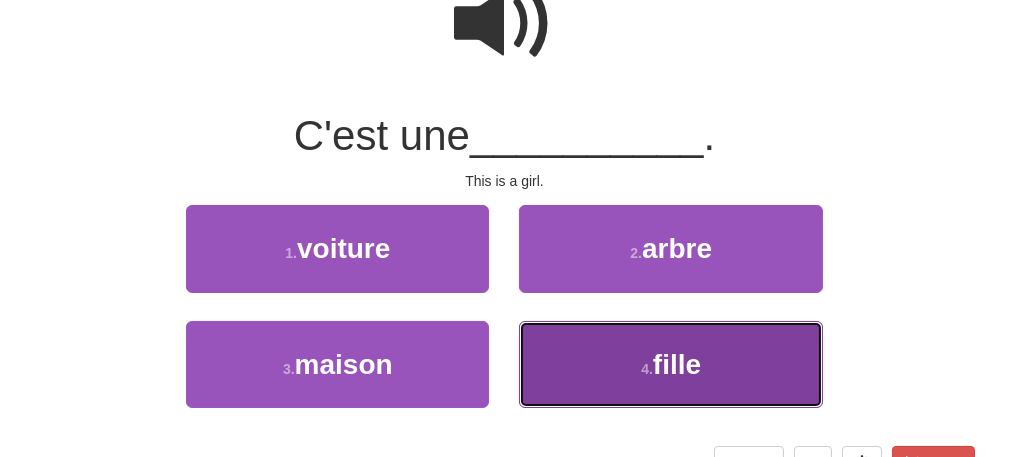 click on "4 .  fille" at bounding box center [670, 364] 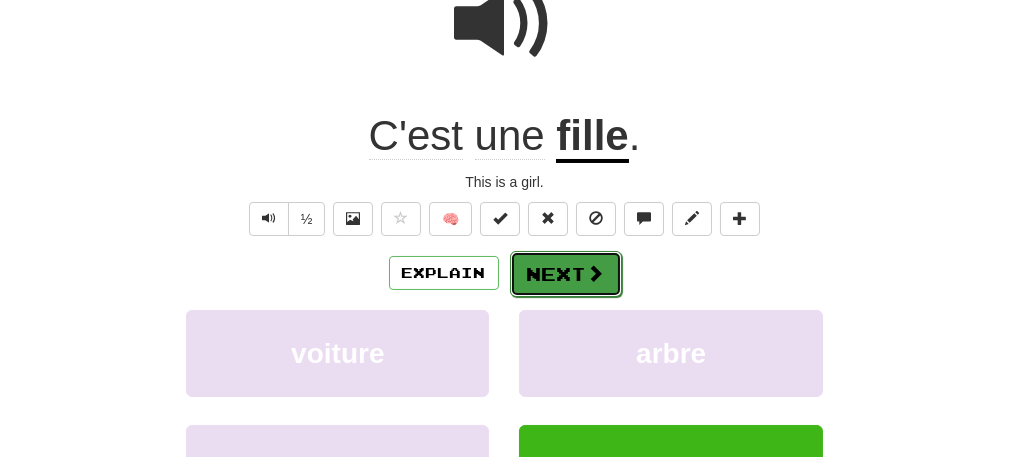click on "Next" at bounding box center (566, 274) 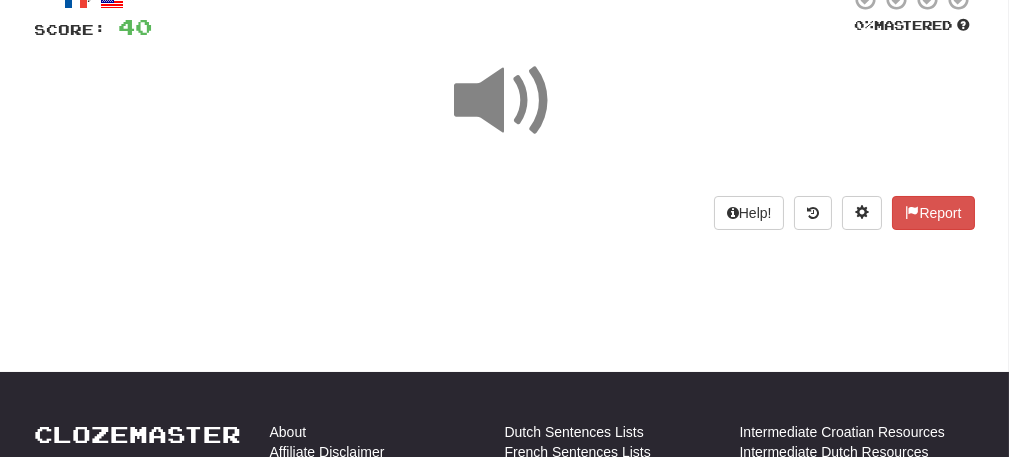 scroll, scrollTop: 25, scrollLeft: 0, axis: vertical 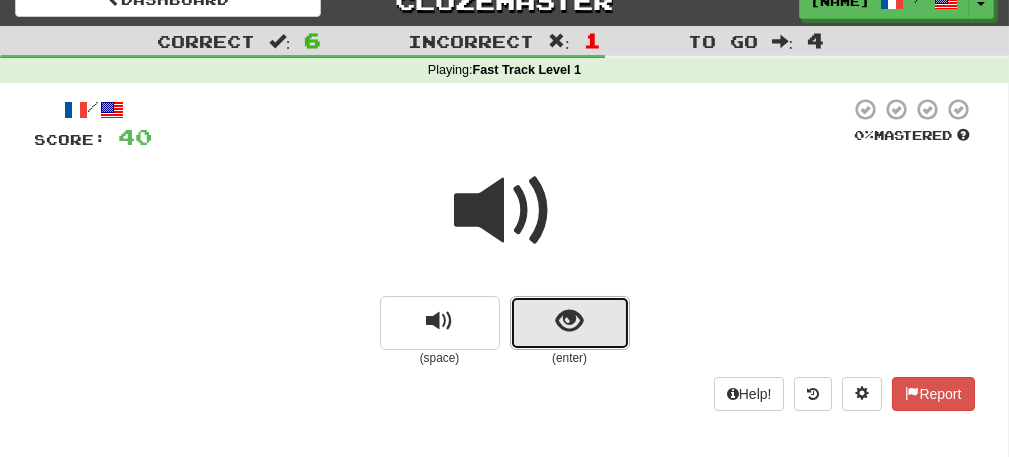 click at bounding box center (569, 321) 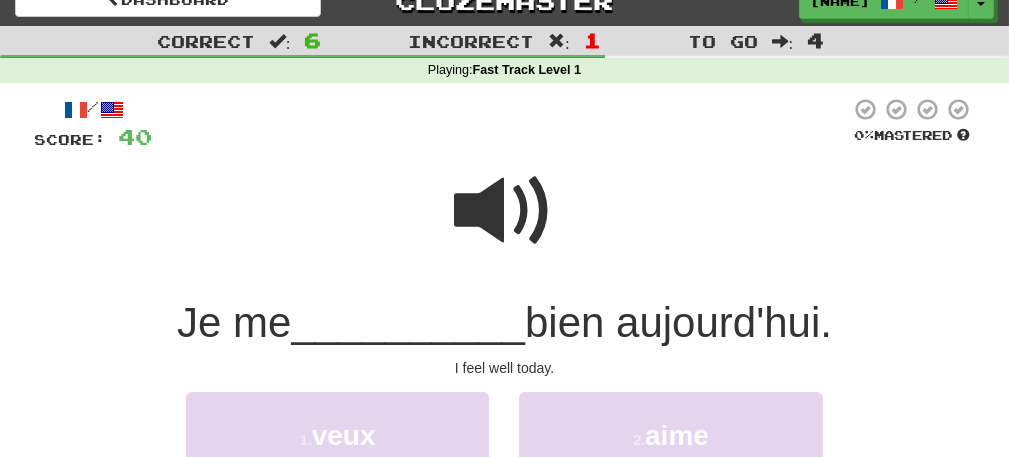 click at bounding box center (505, 211) 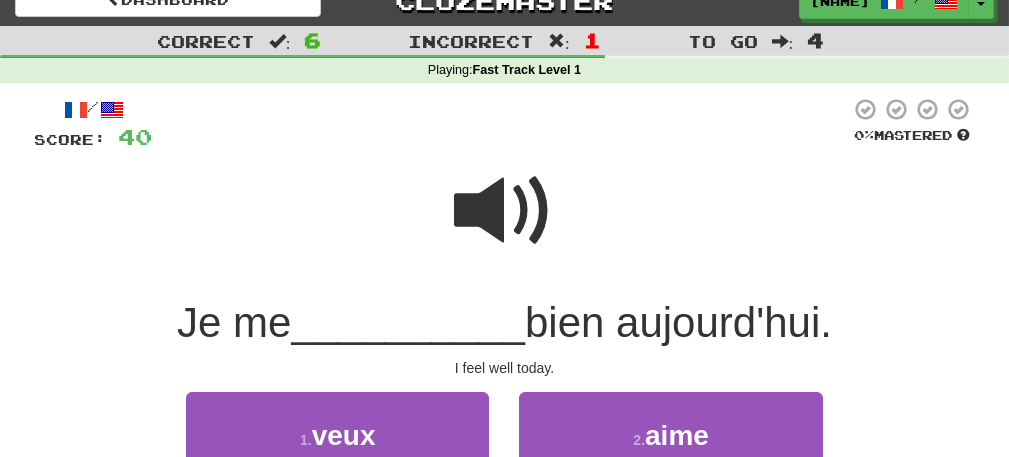 click at bounding box center (505, 211) 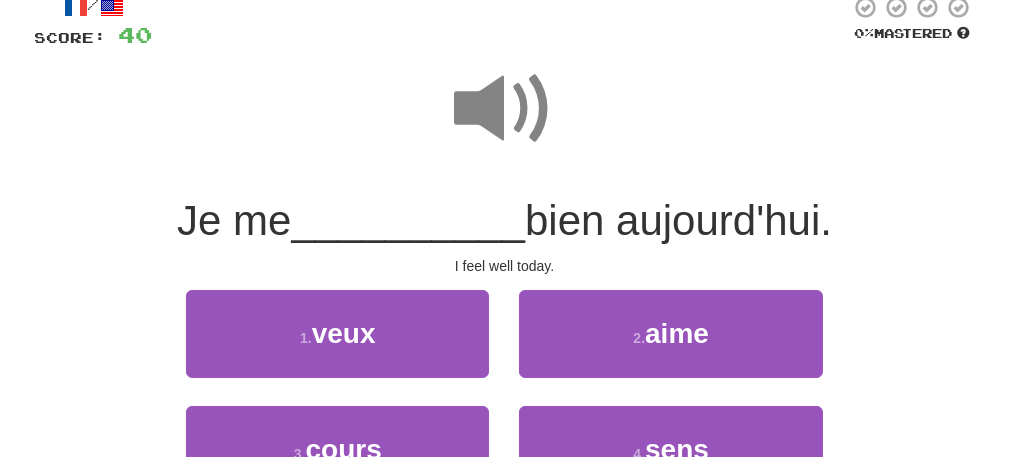 scroll, scrollTop: 225, scrollLeft: 0, axis: vertical 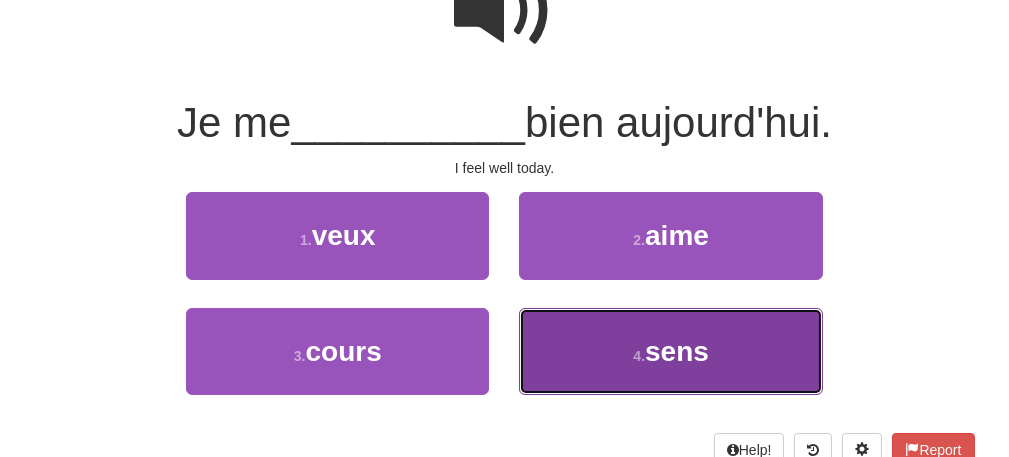 click on "4 .  sens" at bounding box center [670, 351] 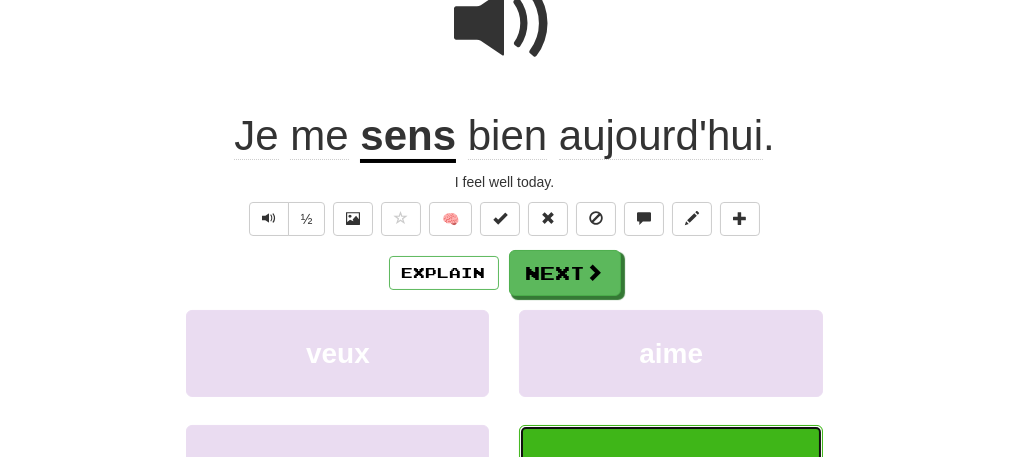 scroll, scrollTop: 238, scrollLeft: 0, axis: vertical 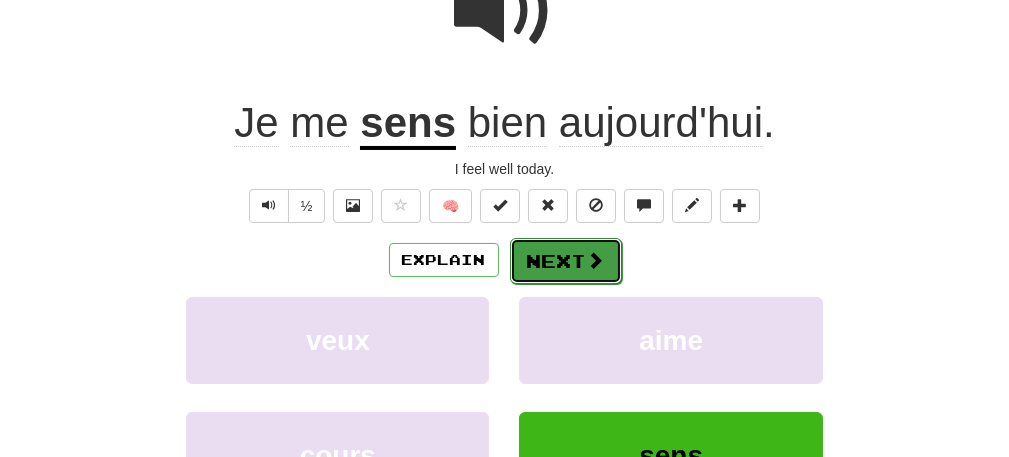 click on "Next" at bounding box center (566, 261) 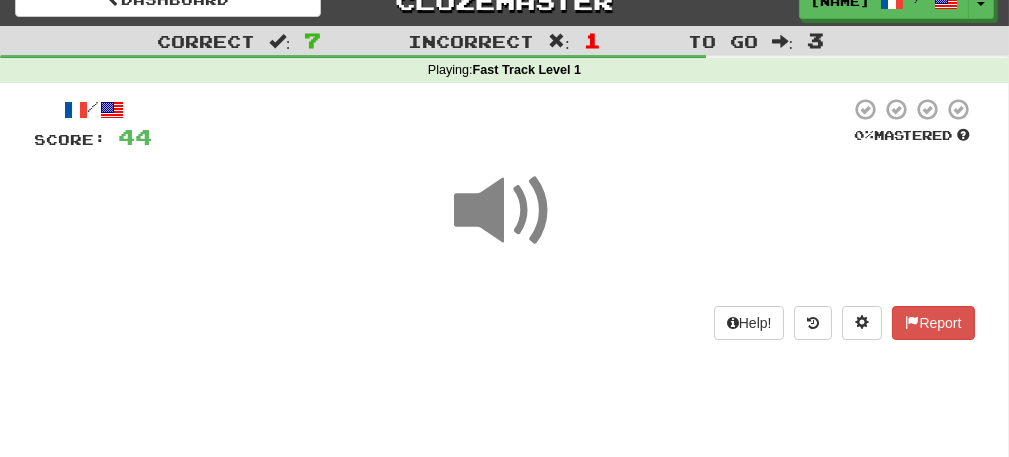 scroll, scrollTop: 0, scrollLeft: 0, axis: both 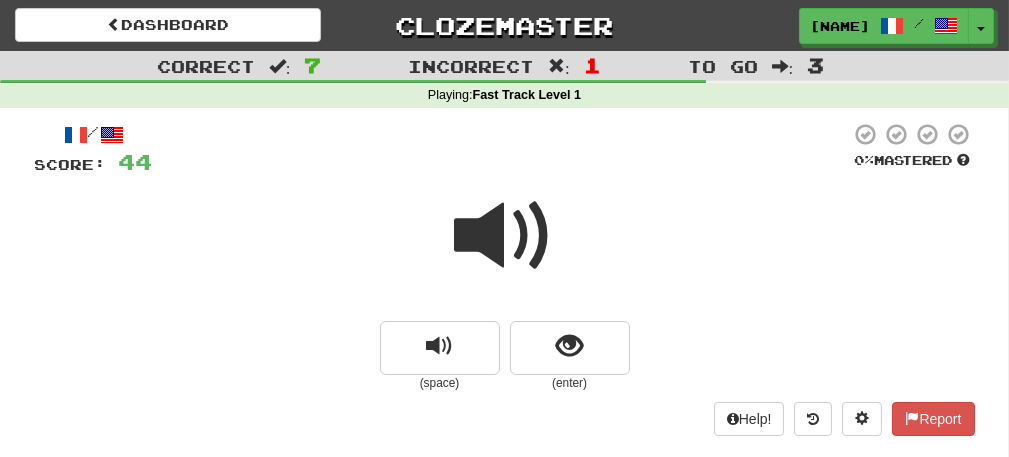 click at bounding box center (505, 236) 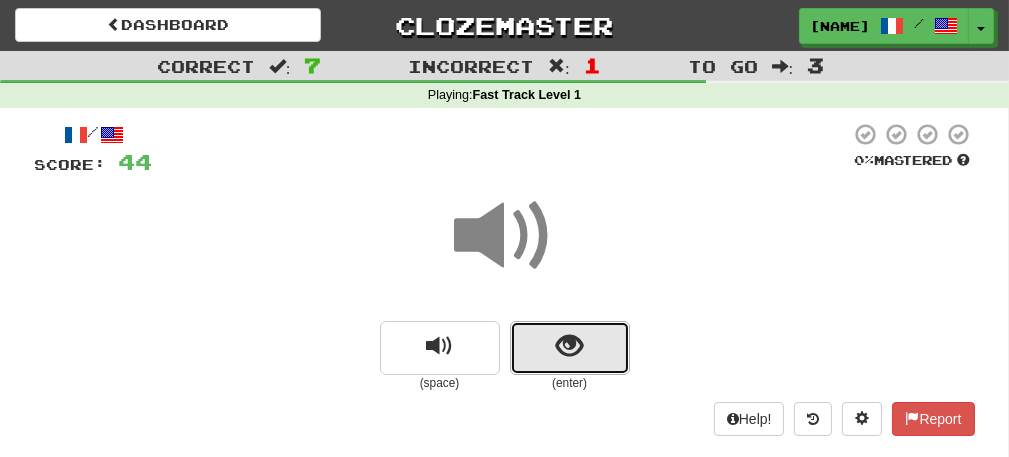 click at bounding box center (569, 346) 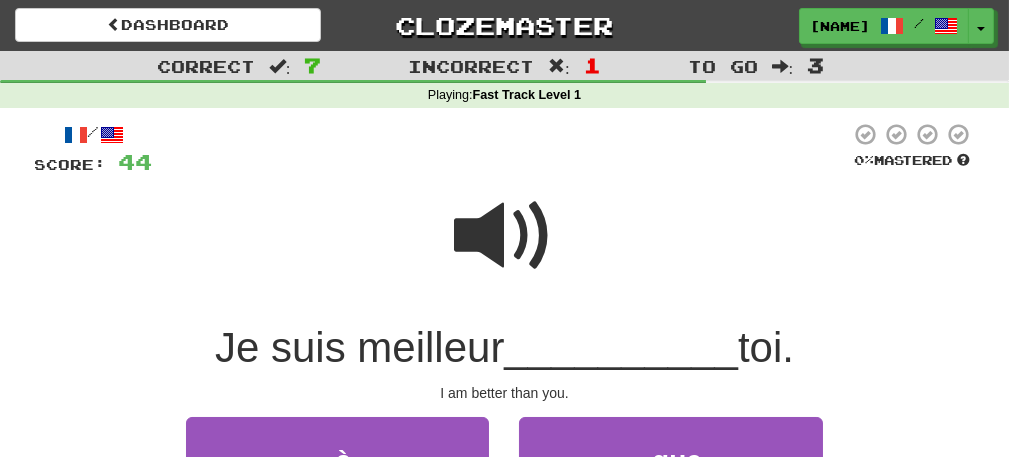 click at bounding box center [505, 236] 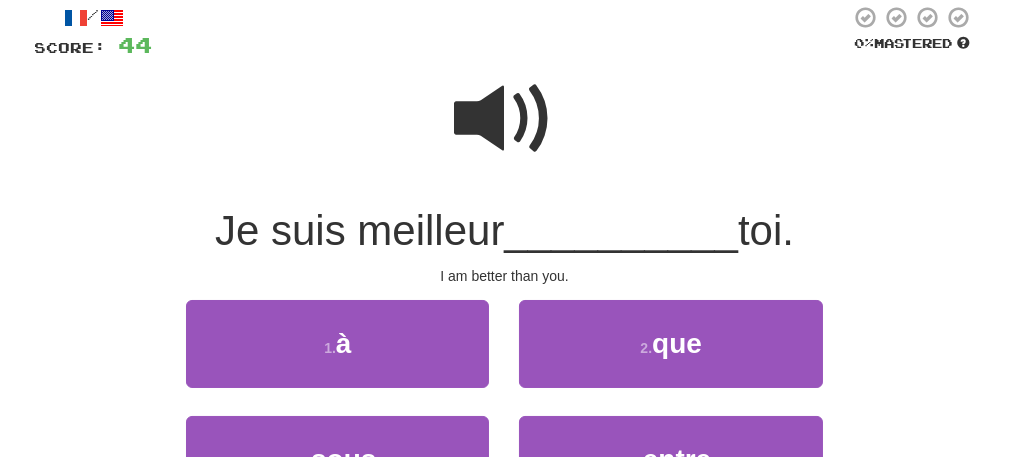 scroll, scrollTop: 200, scrollLeft: 0, axis: vertical 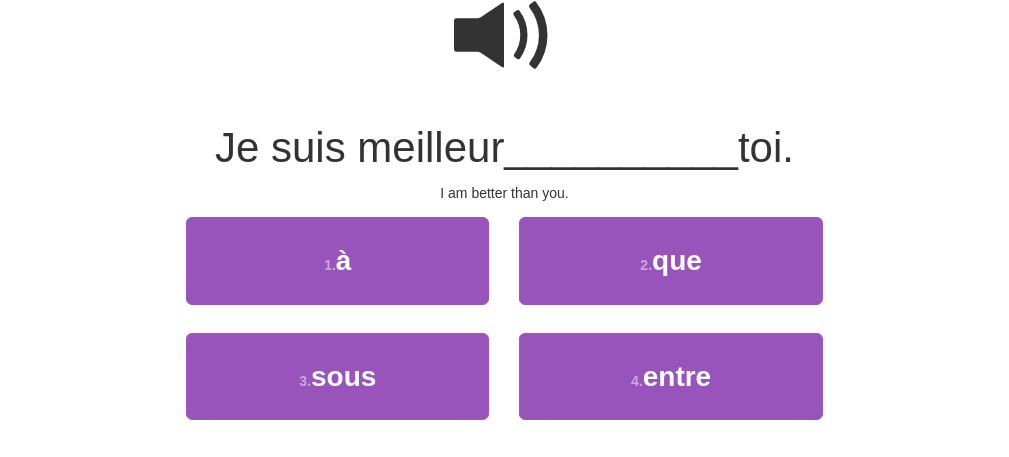 click at bounding box center (505, 36) 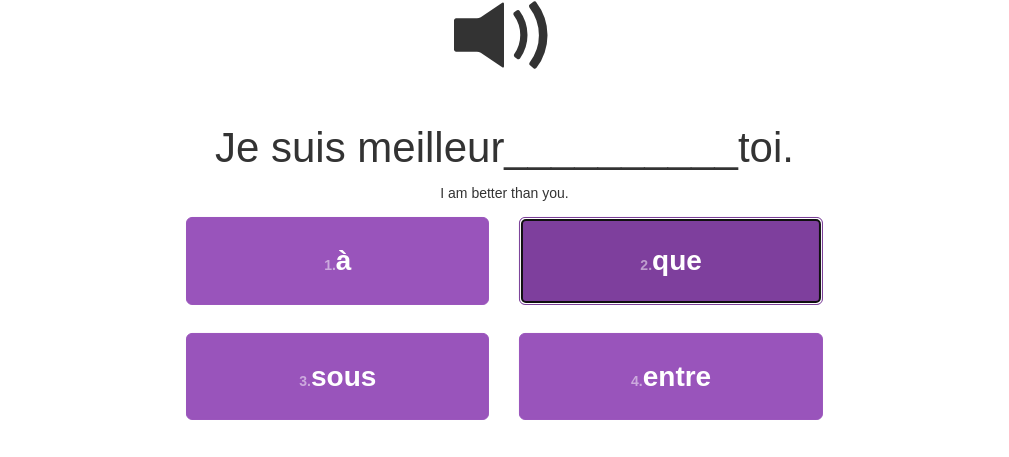 click on "2 .  que" at bounding box center [670, 260] 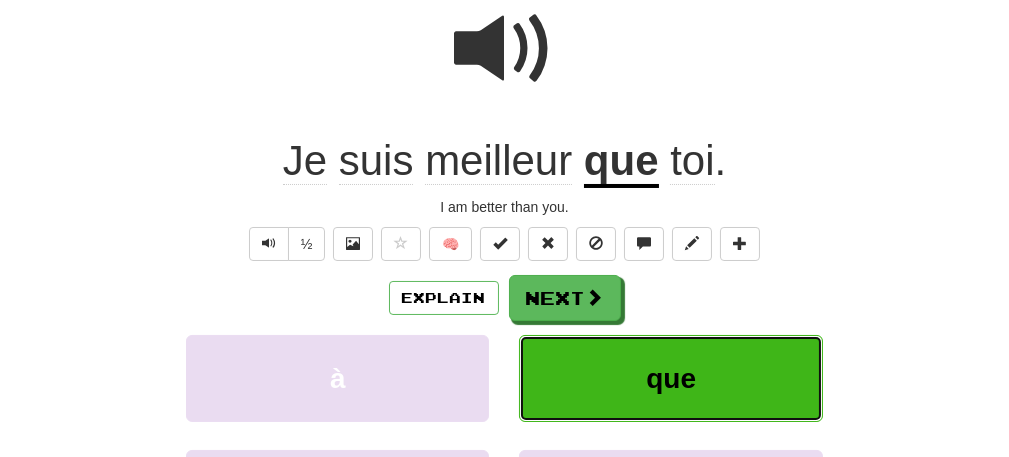scroll, scrollTop: 212, scrollLeft: 0, axis: vertical 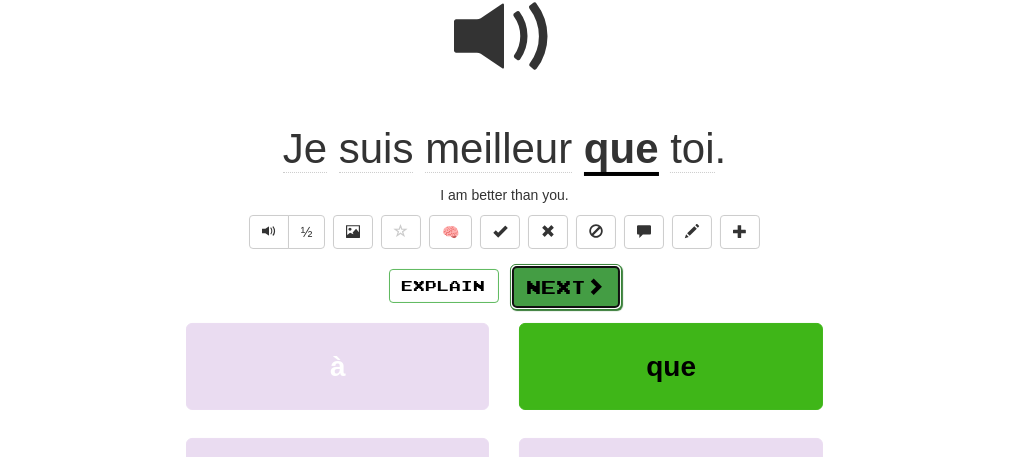 click on "Next" at bounding box center (566, 287) 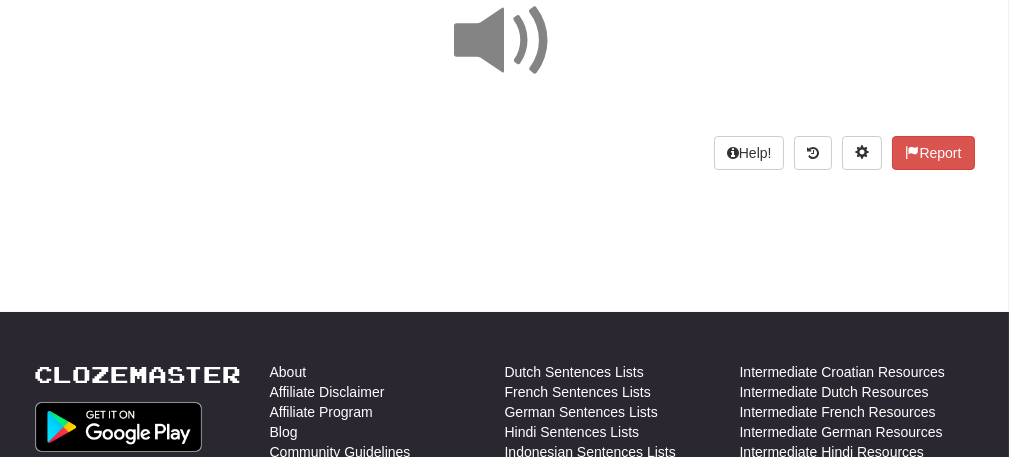 scroll, scrollTop: 12, scrollLeft: 0, axis: vertical 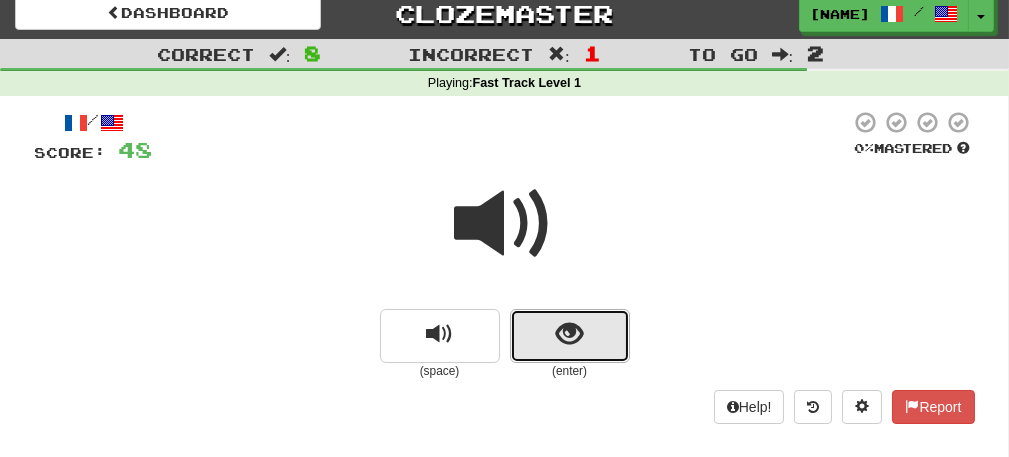 click at bounding box center [570, 336] 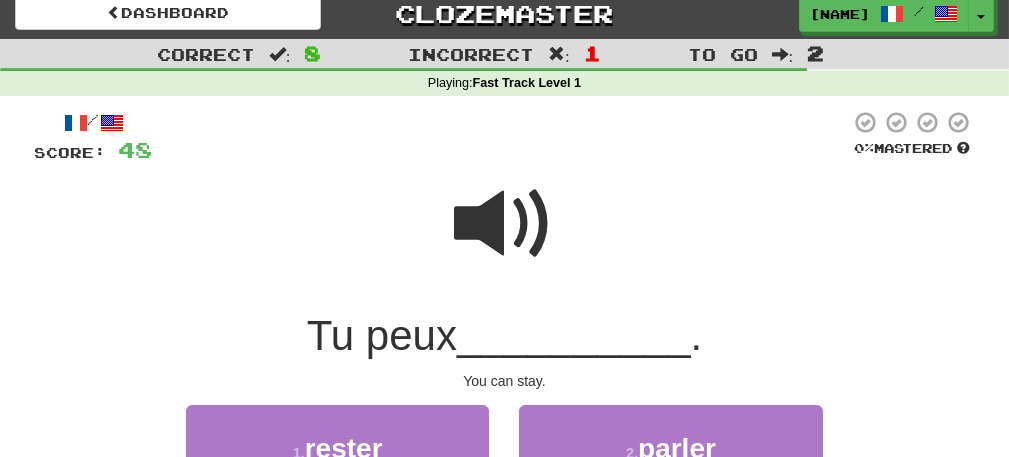 click at bounding box center (505, 224) 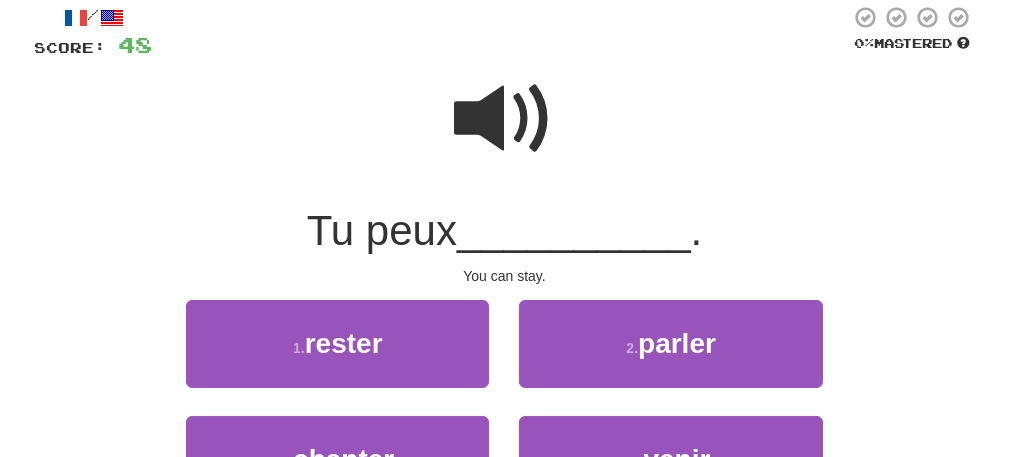 scroll, scrollTop: 212, scrollLeft: 0, axis: vertical 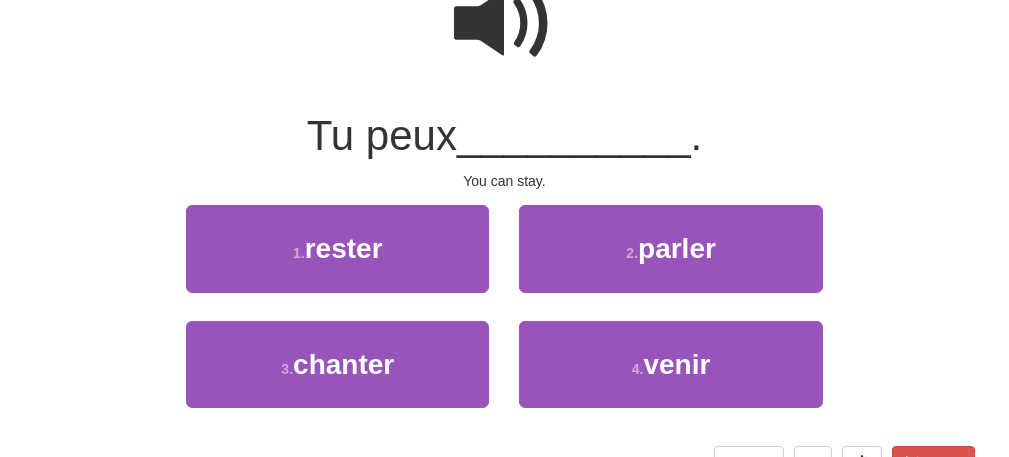 click at bounding box center [505, 24] 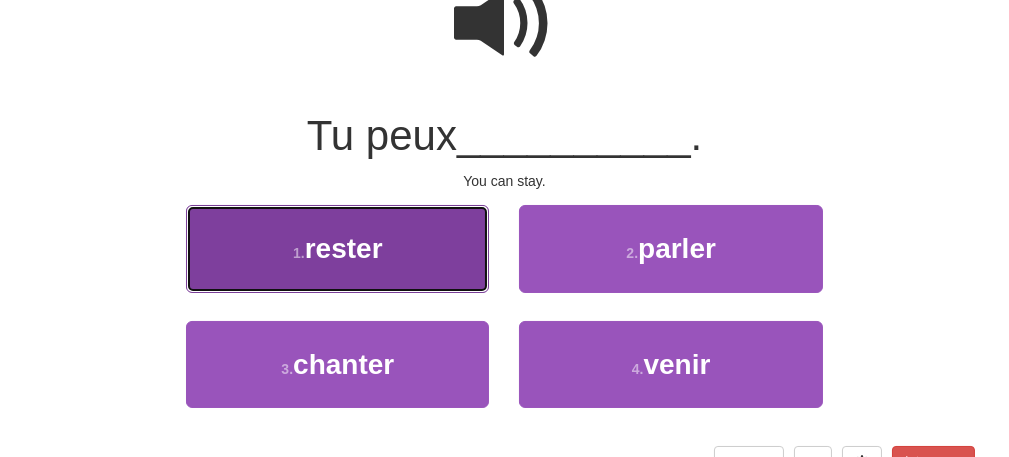 click on "1 .  rester" at bounding box center (337, 248) 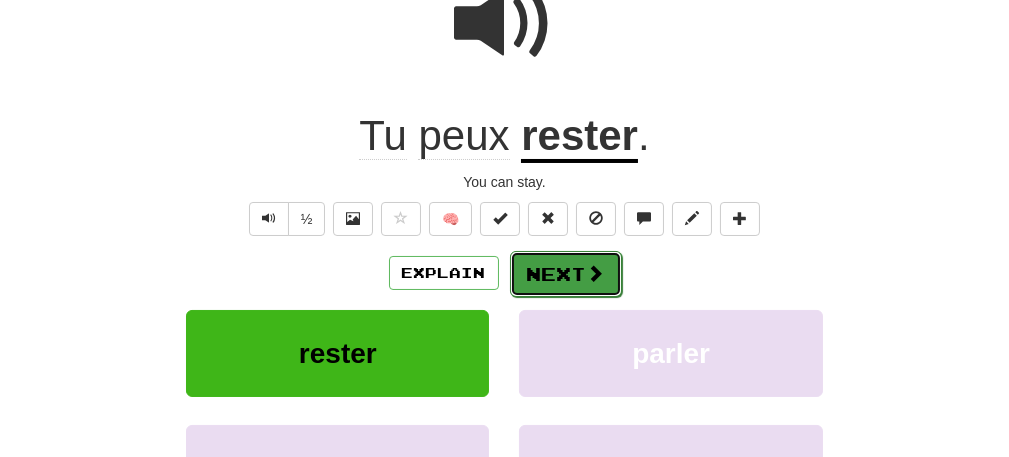 click on "Next" at bounding box center (566, 274) 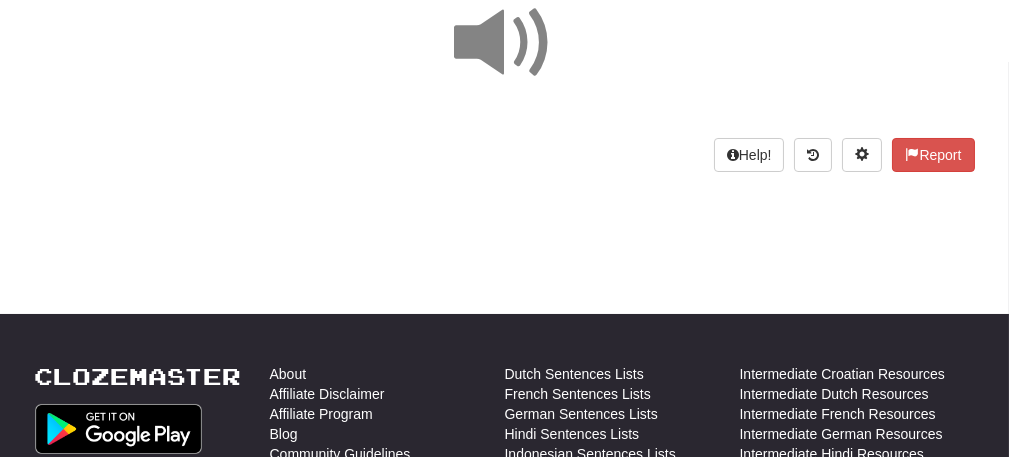 scroll, scrollTop: 125, scrollLeft: 0, axis: vertical 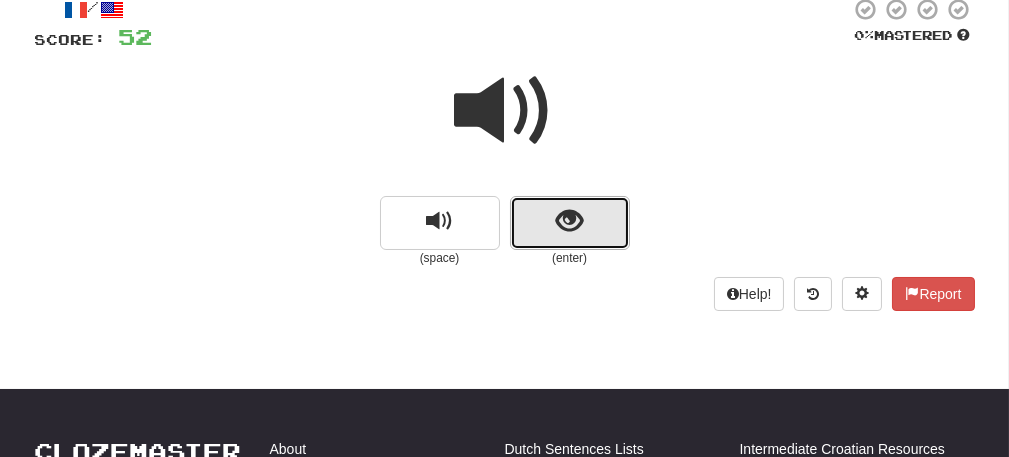 click at bounding box center (569, 221) 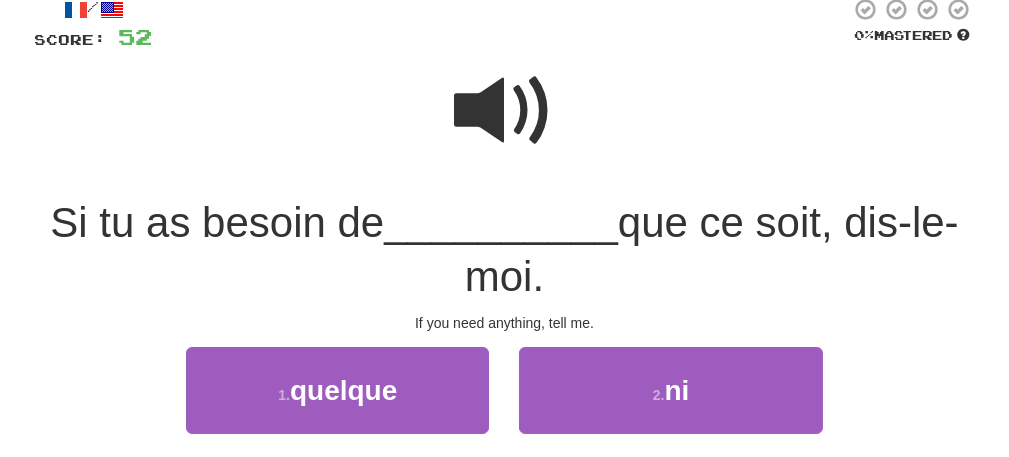 click at bounding box center [505, 111] 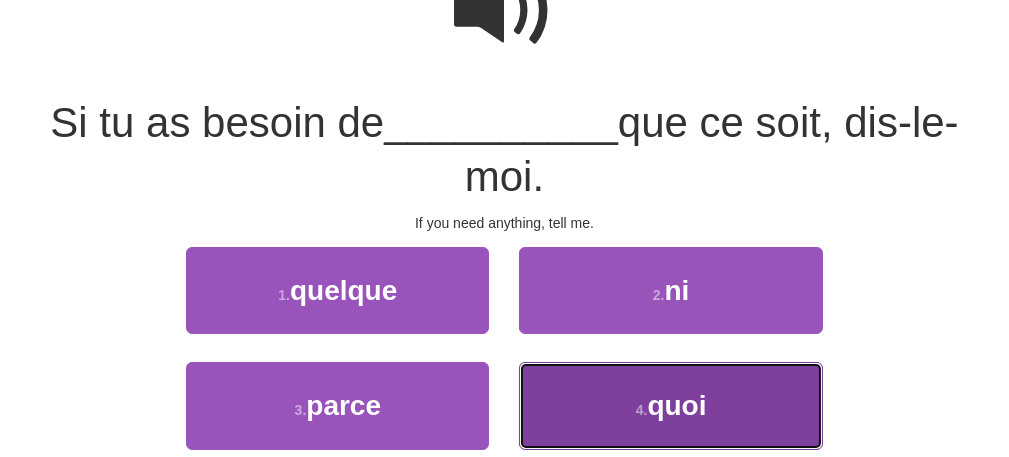 click on "4 .  quoi" at bounding box center [670, 405] 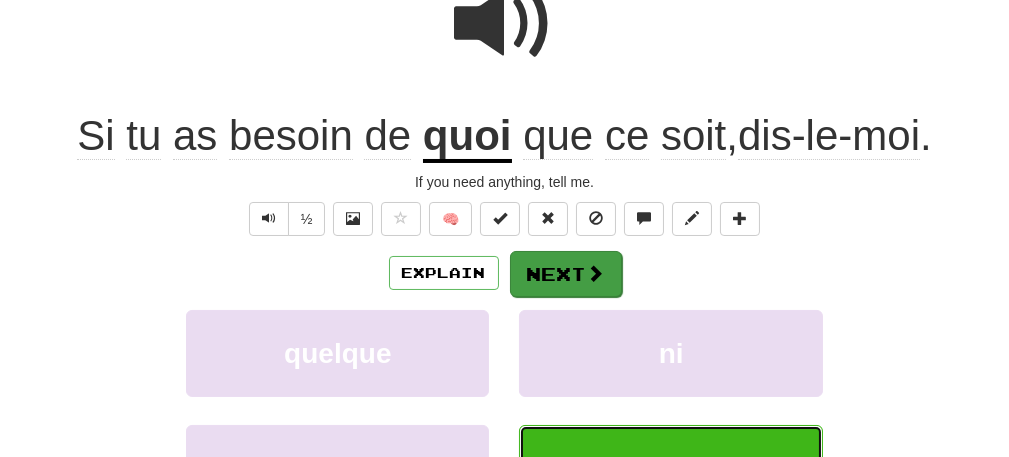 scroll, scrollTop: 238, scrollLeft: 0, axis: vertical 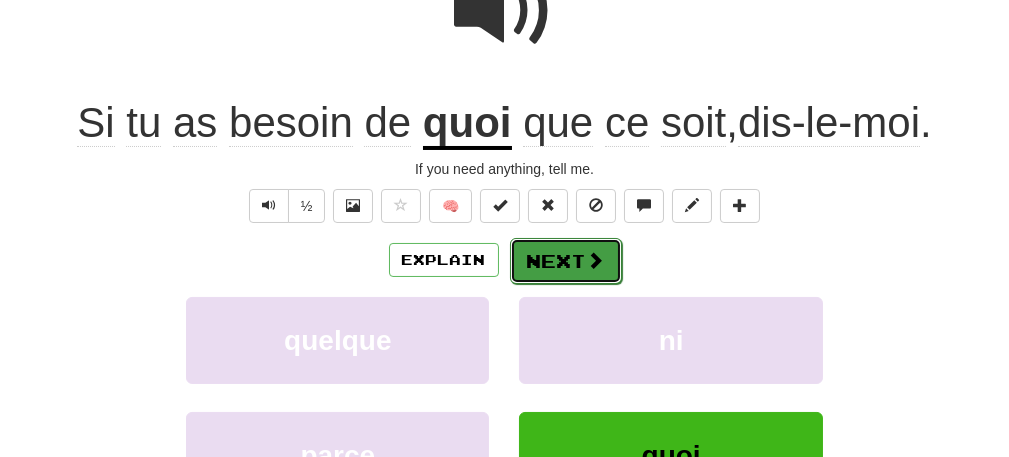 click on "Next" at bounding box center (566, 261) 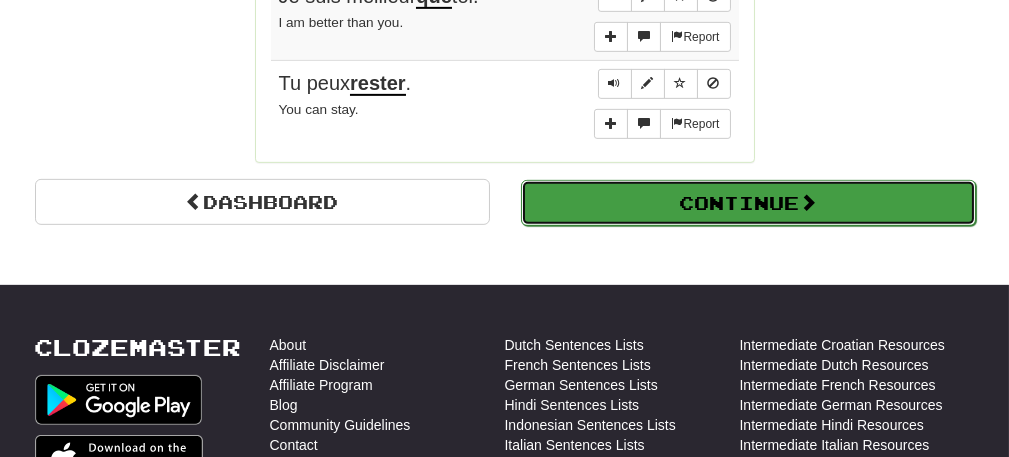 click on "Continue" at bounding box center [748, 203] 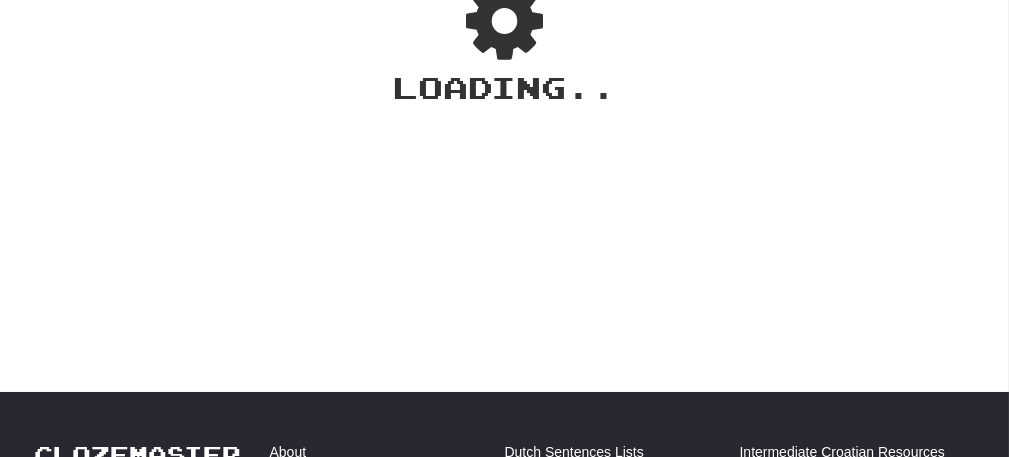 scroll, scrollTop: 0, scrollLeft: 0, axis: both 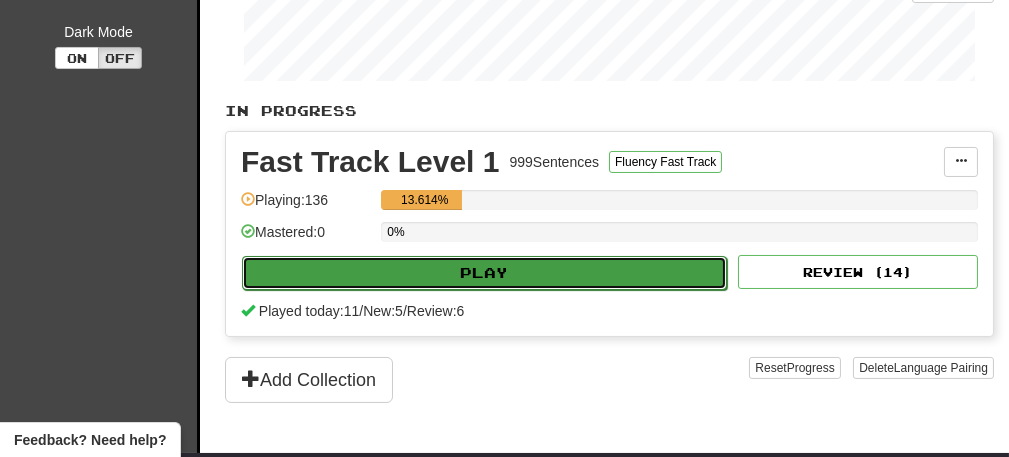 click on "Play" at bounding box center [484, 273] 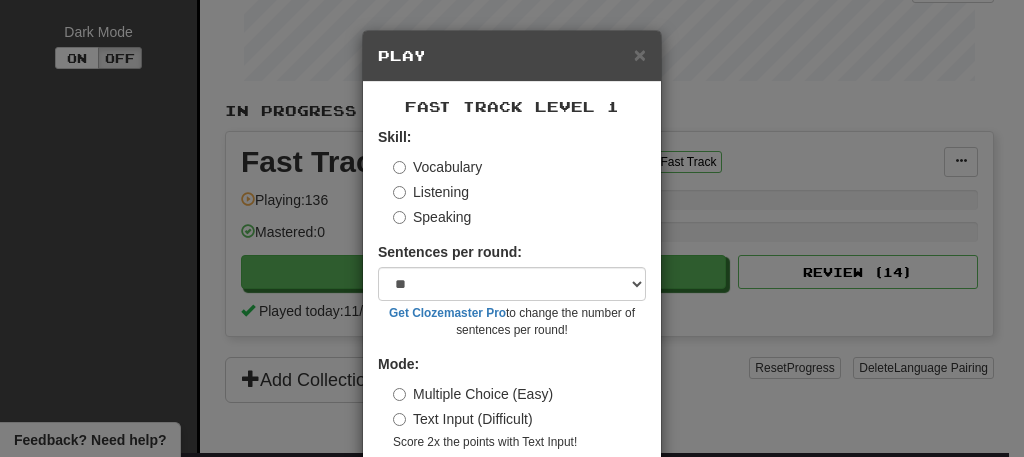 click on "Listening" at bounding box center [431, 192] 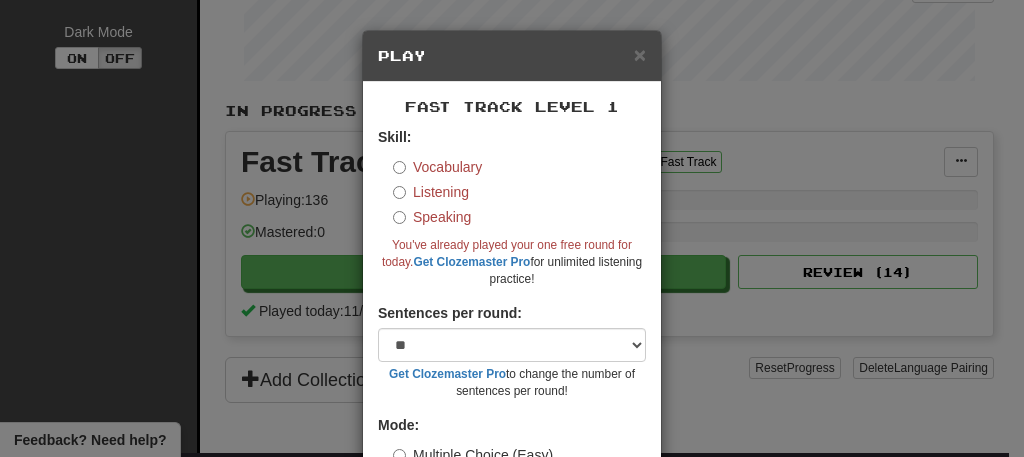 click on "Vocabulary" at bounding box center (437, 167) 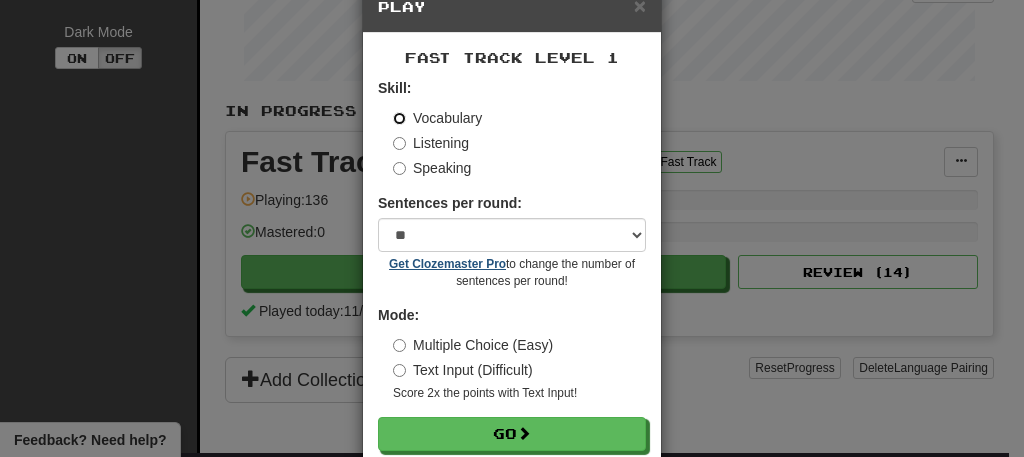 scroll, scrollTop: 87, scrollLeft: 0, axis: vertical 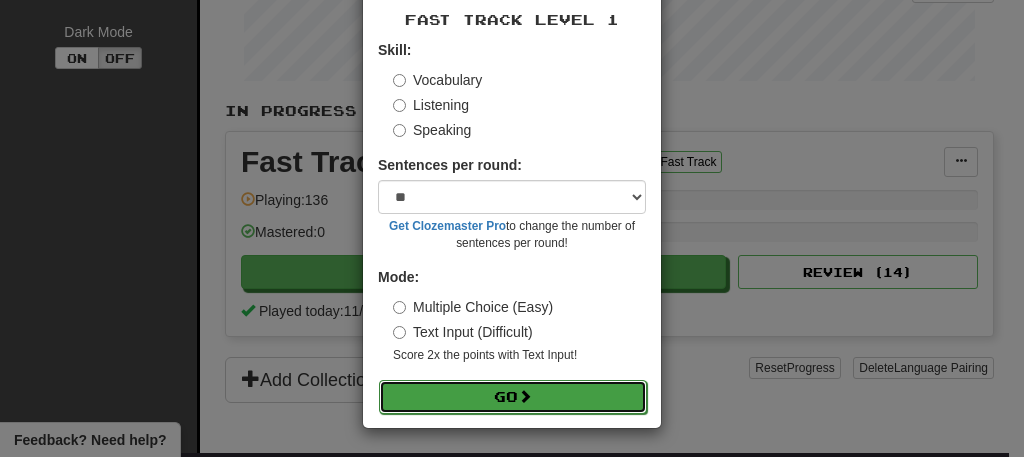 click on "Go" at bounding box center (513, 397) 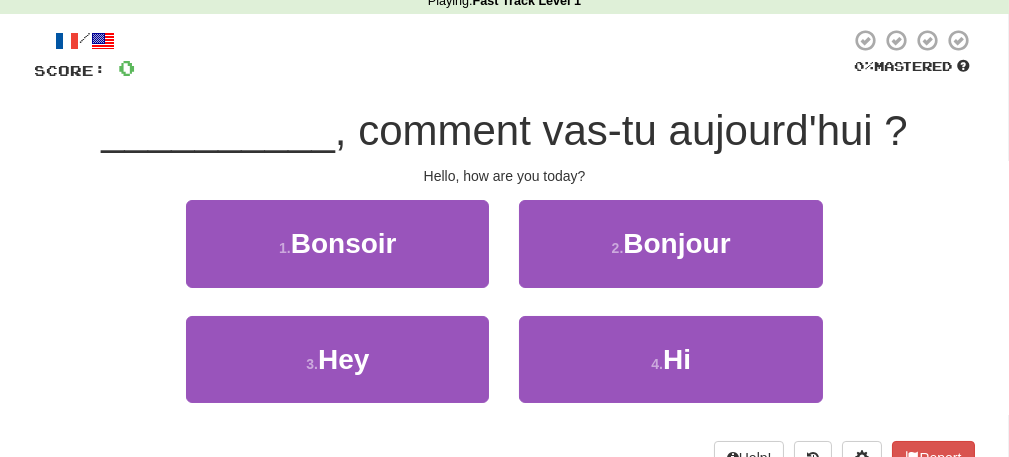 scroll, scrollTop: 100, scrollLeft: 0, axis: vertical 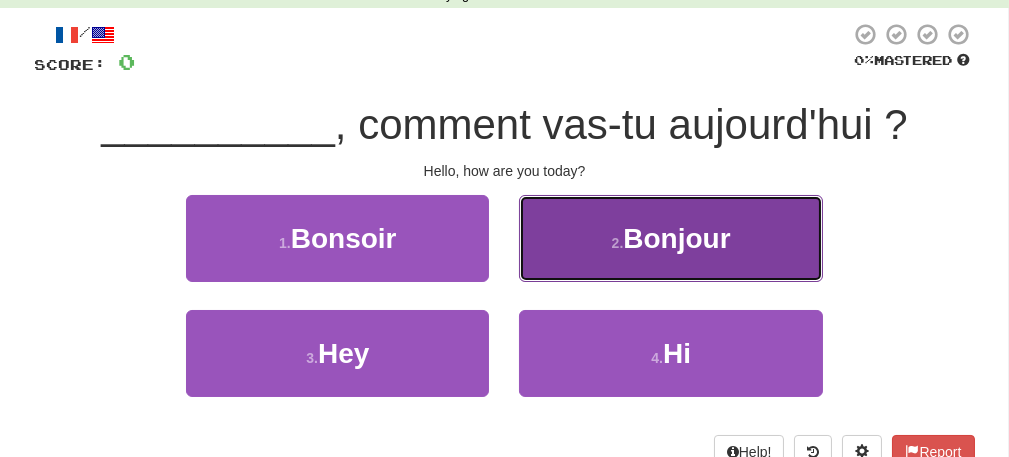 click on "2 .  Bonjour" at bounding box center [670, 238] 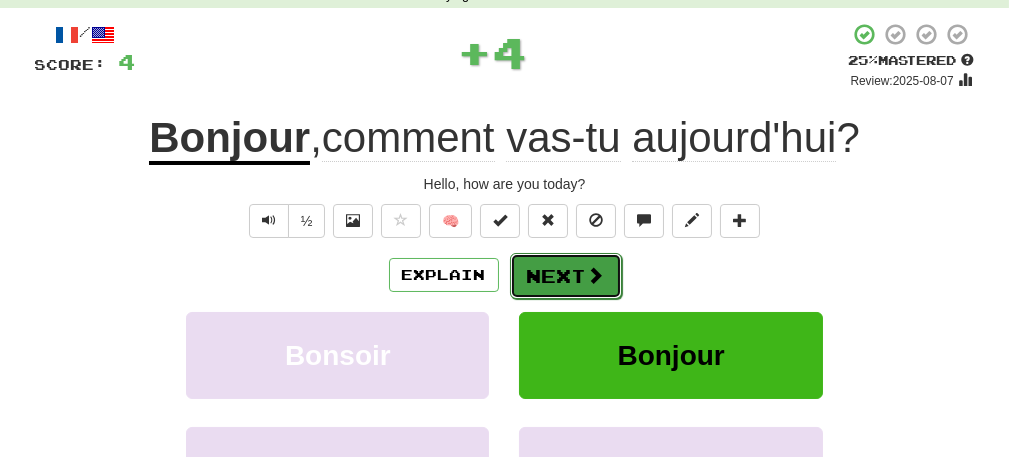 click on "Next" at bounding box center (566, 276) 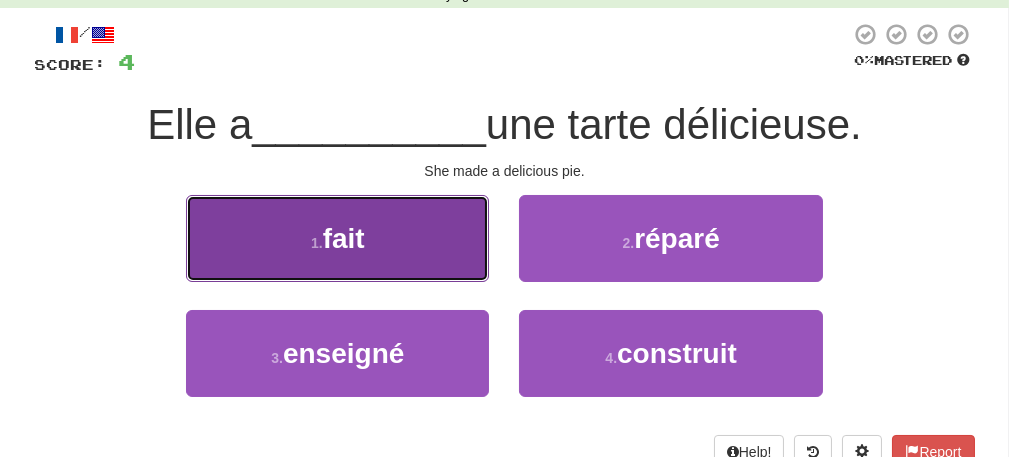 click on "1 .  fait" at bounding box center [337, 238] 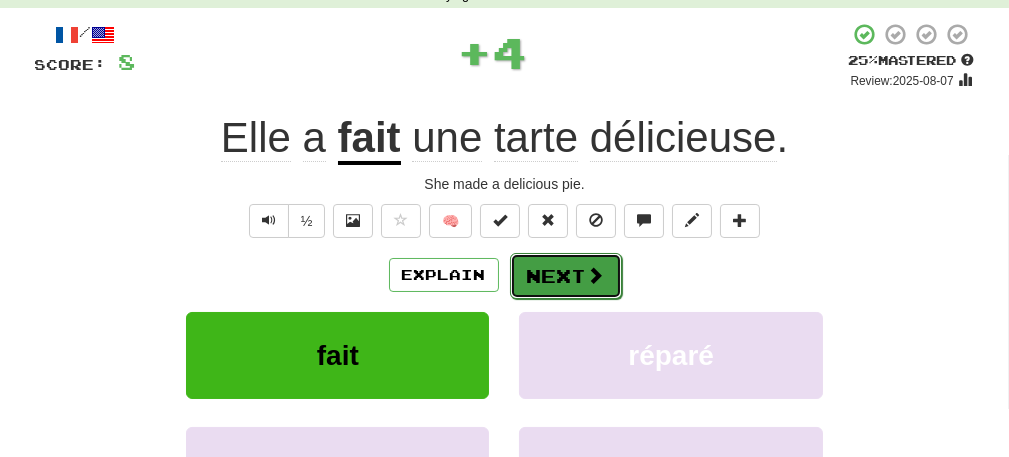 click on "Next" at bounding box center (566, 276) 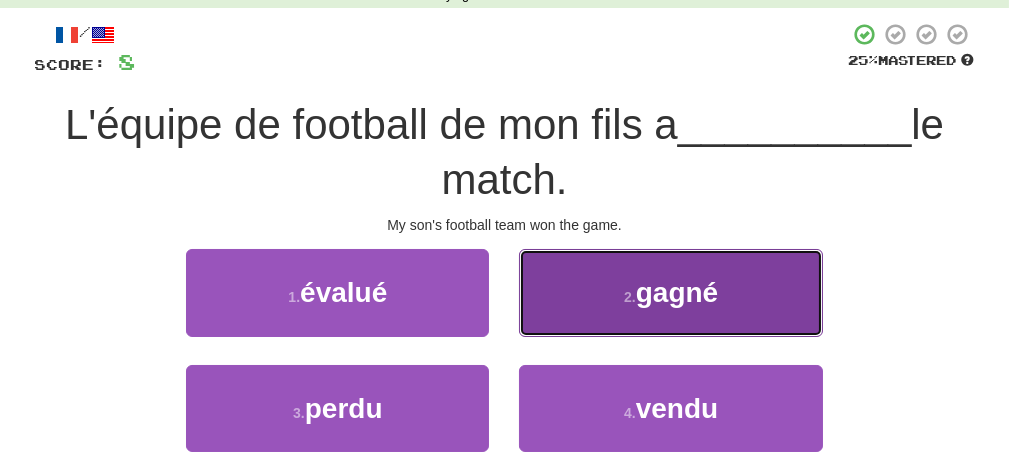 click on "2 .  gagné" at bounding box center [670, 292] 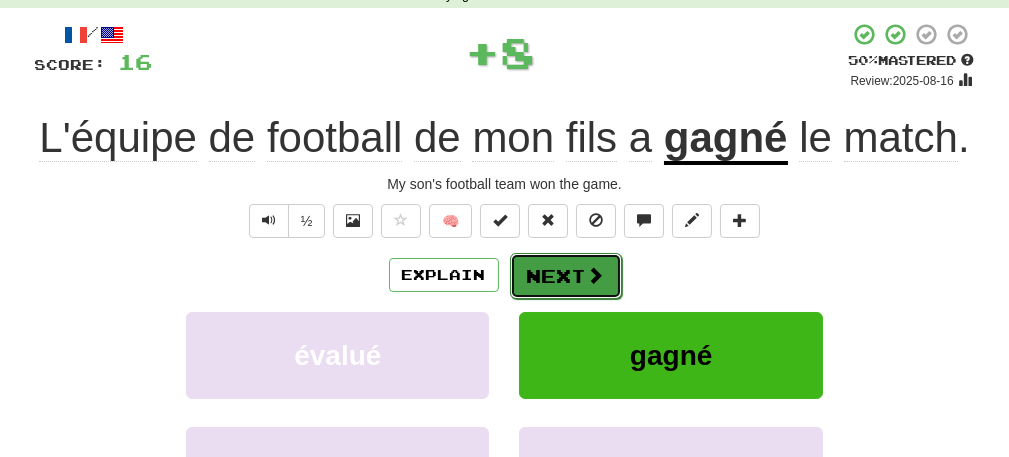 click on "Next" at bounding box center (566, 276) 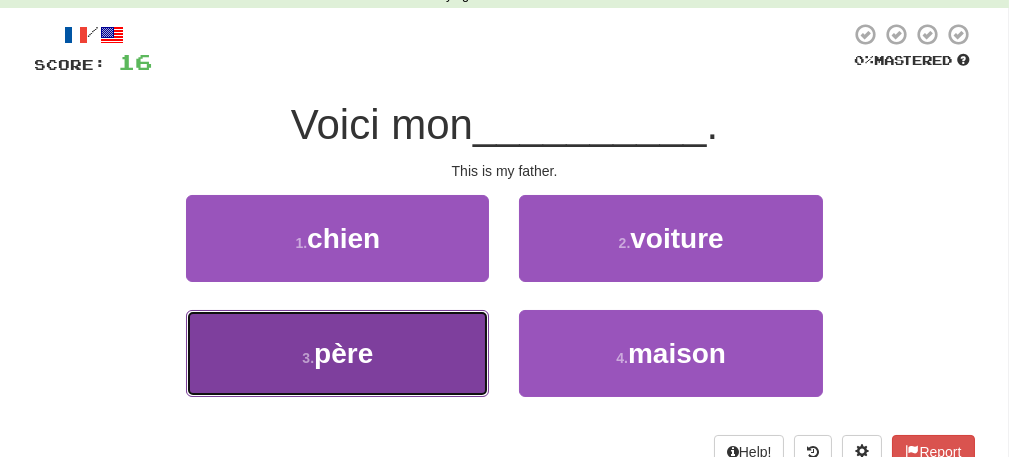 click on "3 .  père" at bounding box center (337, 353) 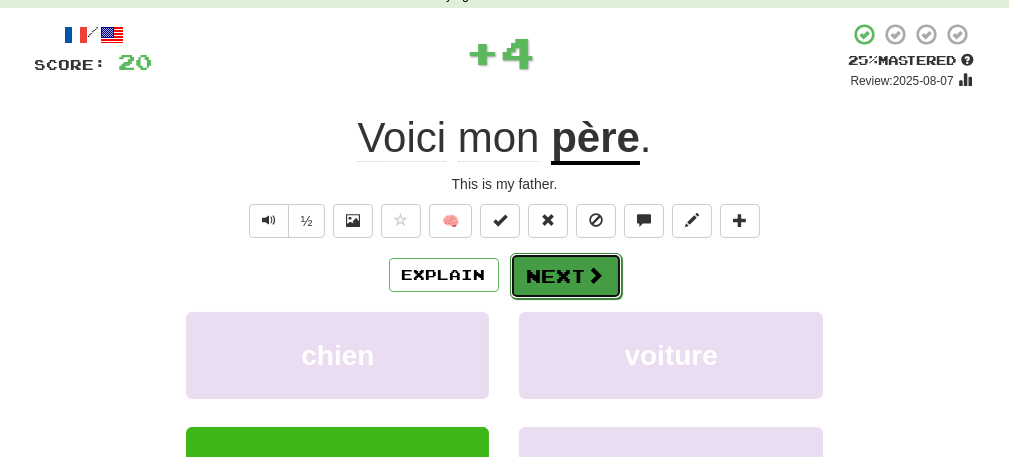 click on "Next" at bounding box center (566, 276) 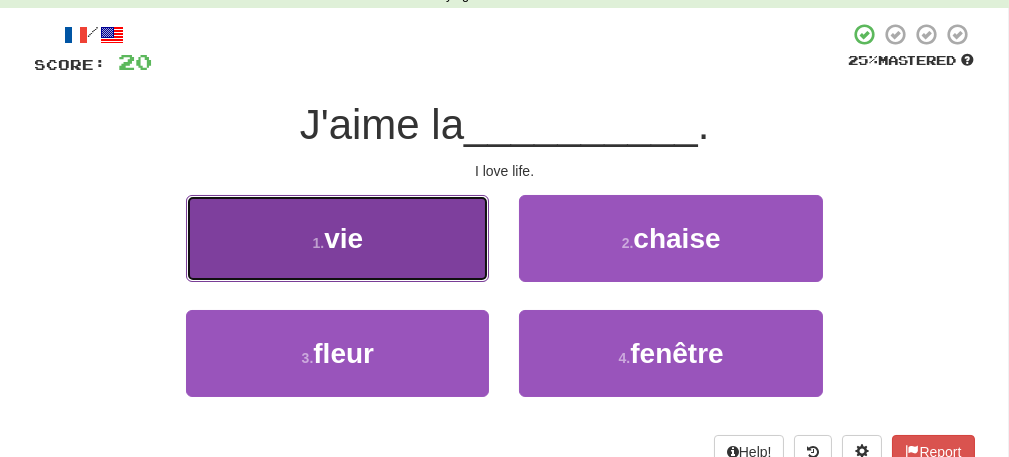 click on "1 .  vie" at bounding box center [337, 238] 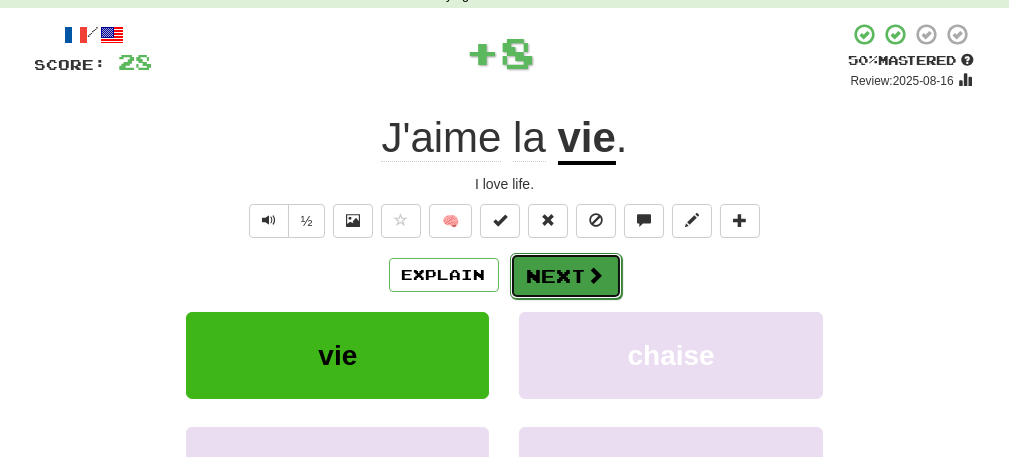 click on "Next" at bounding box center [566, 276] 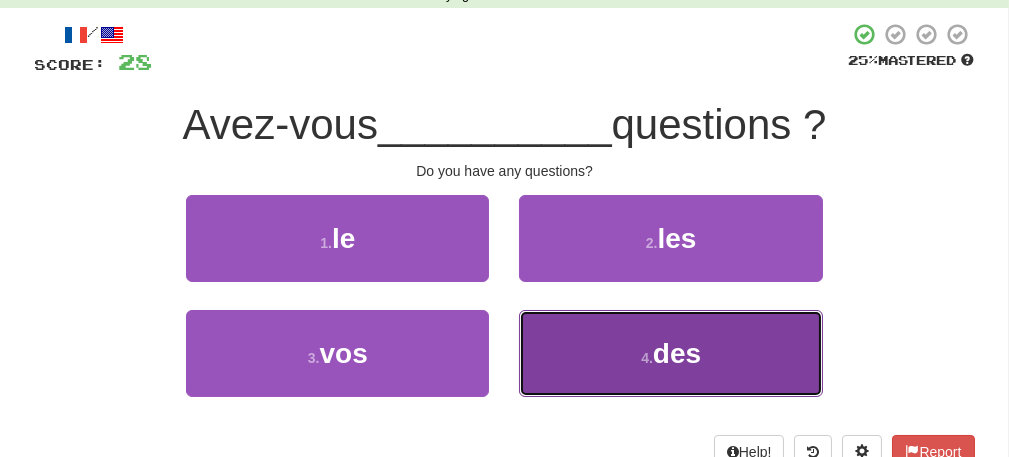 click on "4 .  des" at bounding box center (670, 353) 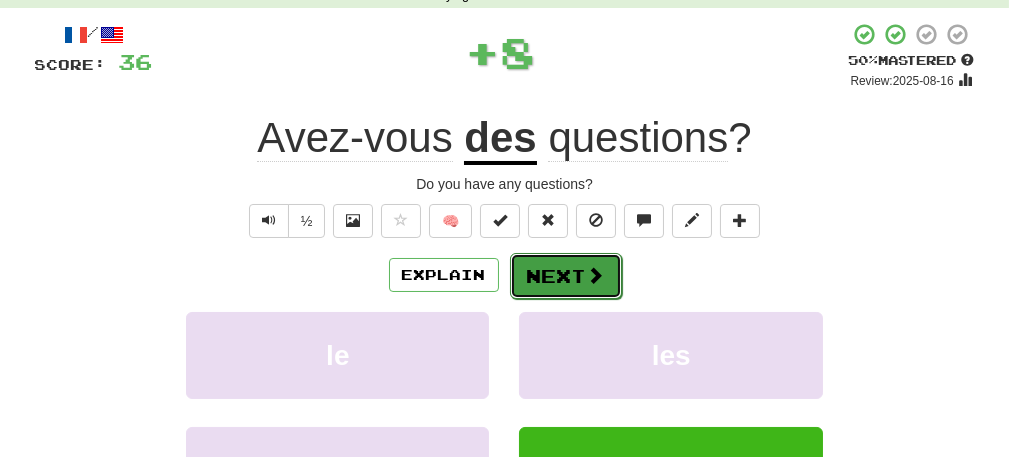 click on "Next" at bounding box center [566, 276] 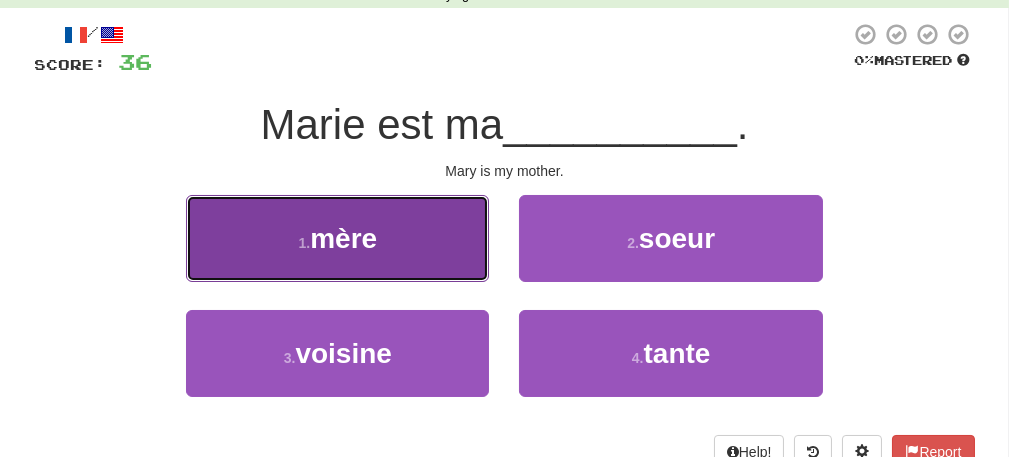 click on "1 .  mère" at bounding box center (337, 238) 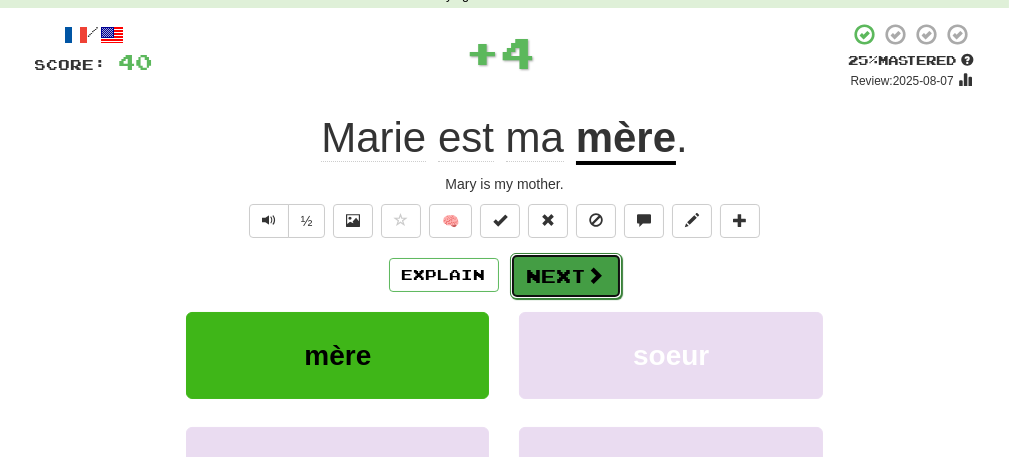 click at bounding box center (596, 275) 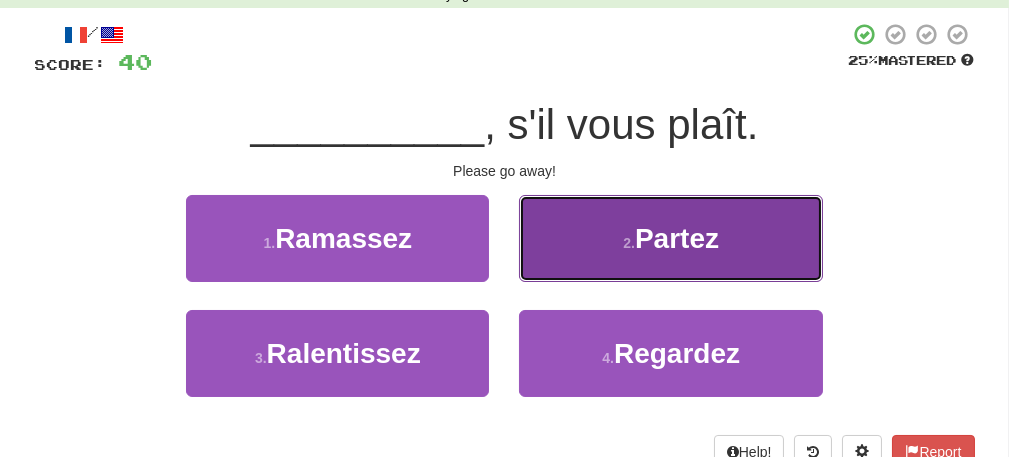 click on "Partez" at bounding box center (677, 238) 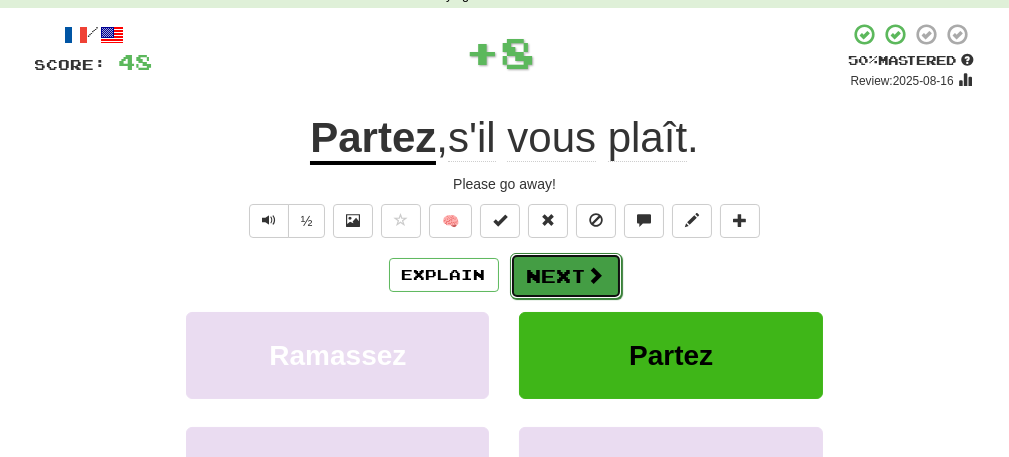 click on "Next" at bounding box center [566, 276] 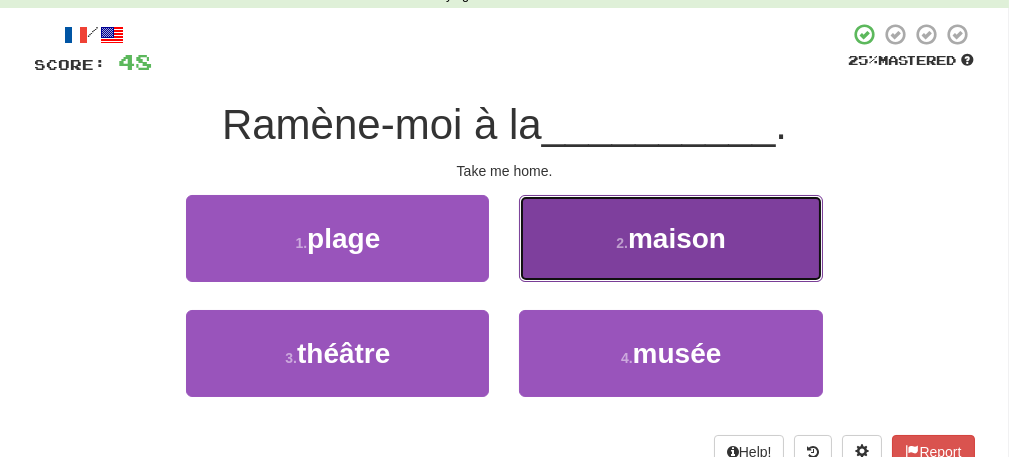 click on "2 .  maison" at bounding box center [670, 238] 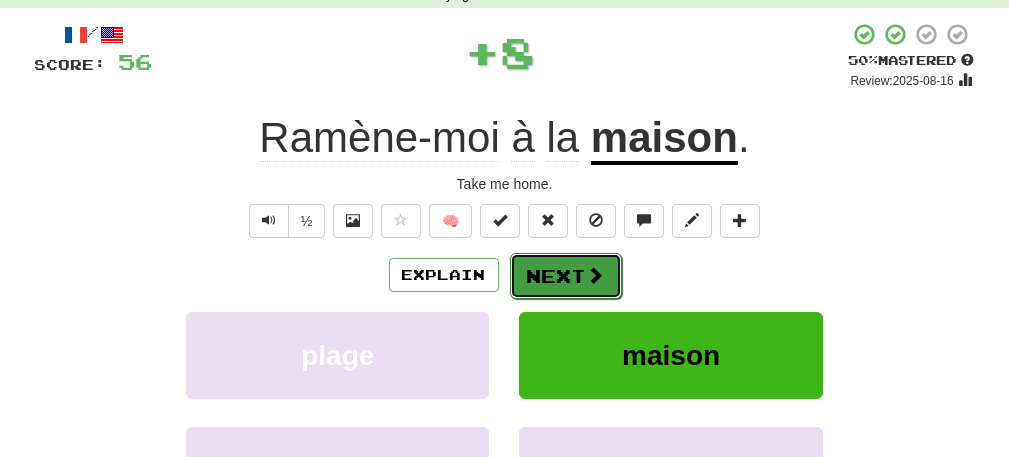 click on "Next" at bounding box center [566, 276] 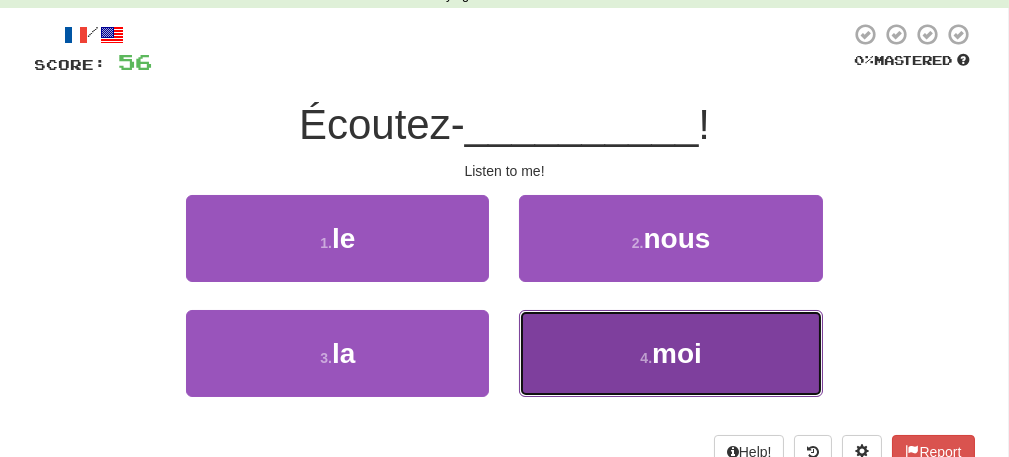 click on "4 .  moi" at bounding box center (670, 353) 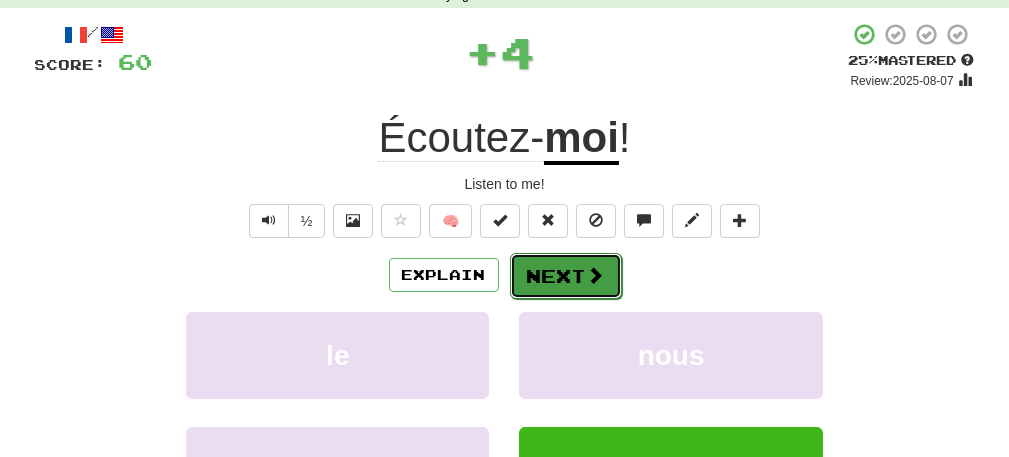 click on "Next" at bounding box center [566, 276] 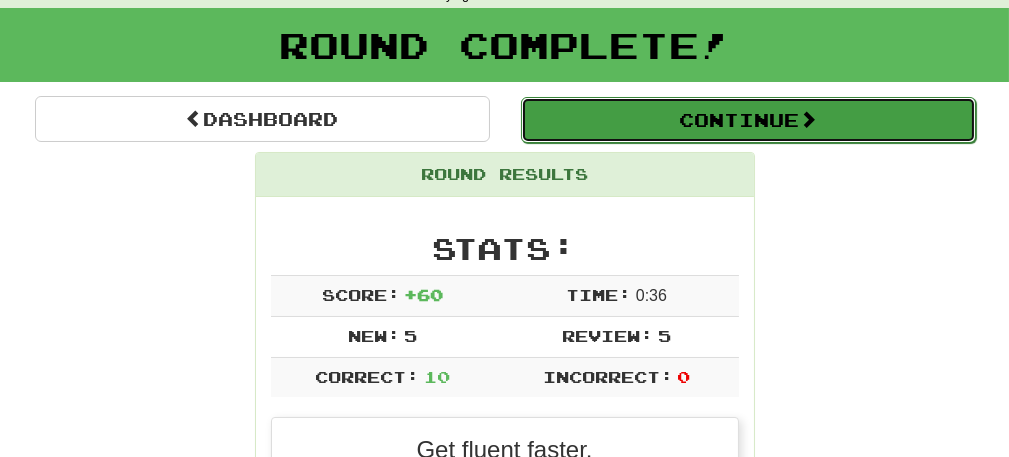 click on "Continue" at bounding box center (748, 120) 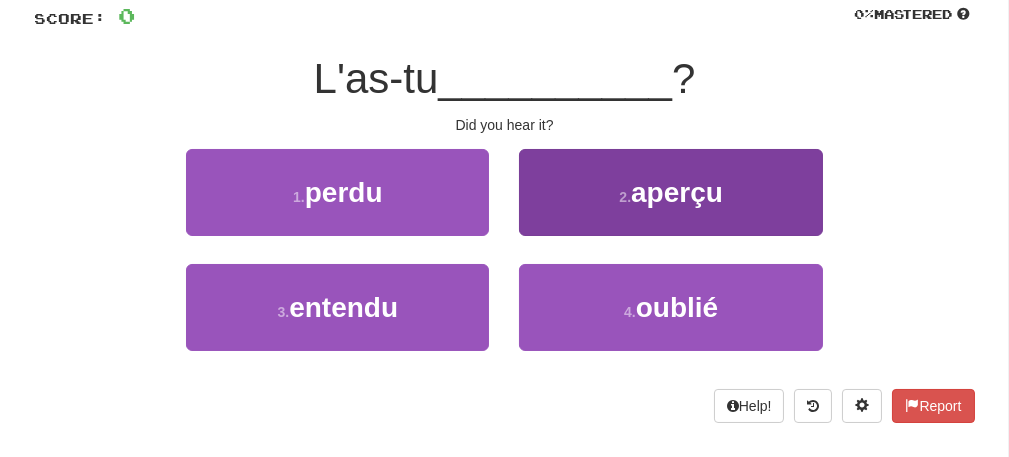 scroll, scrollTop: 100, scrollLeft: 0, axis: vertical 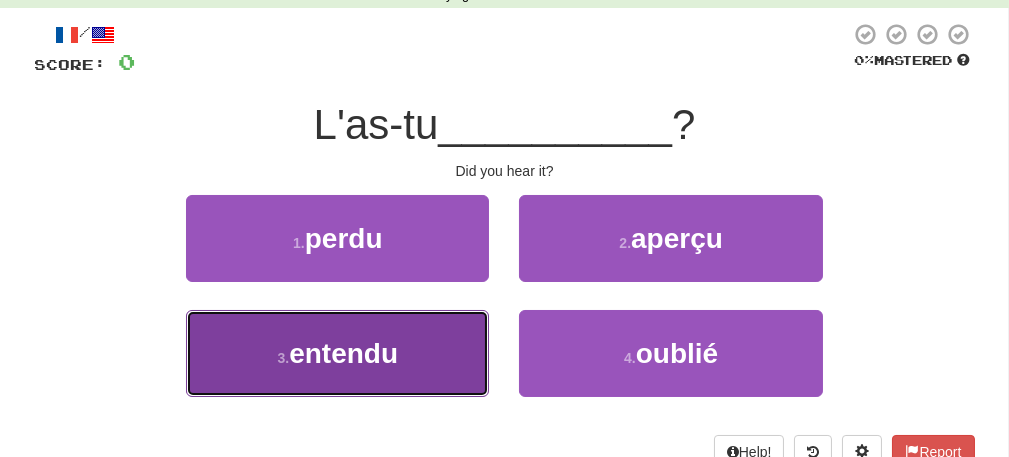 click on "3 .  entendu" at bounding box center [337, 353] 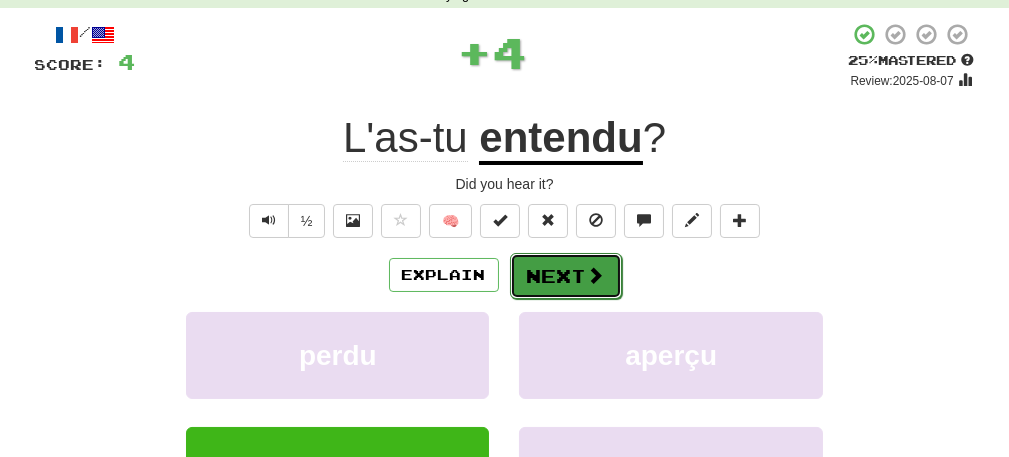 click on "Next" at bounding box center (566, 276) 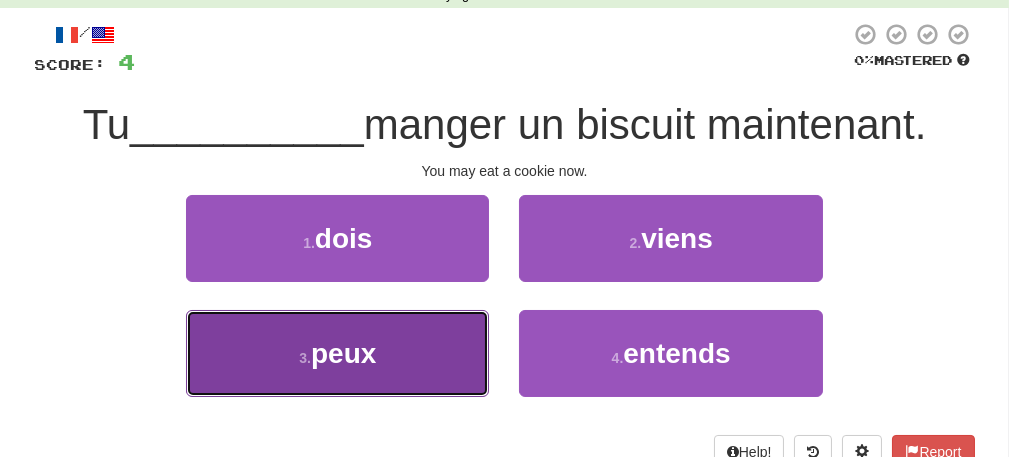 click on "3 .  peux" at bounding box center (337, 353) 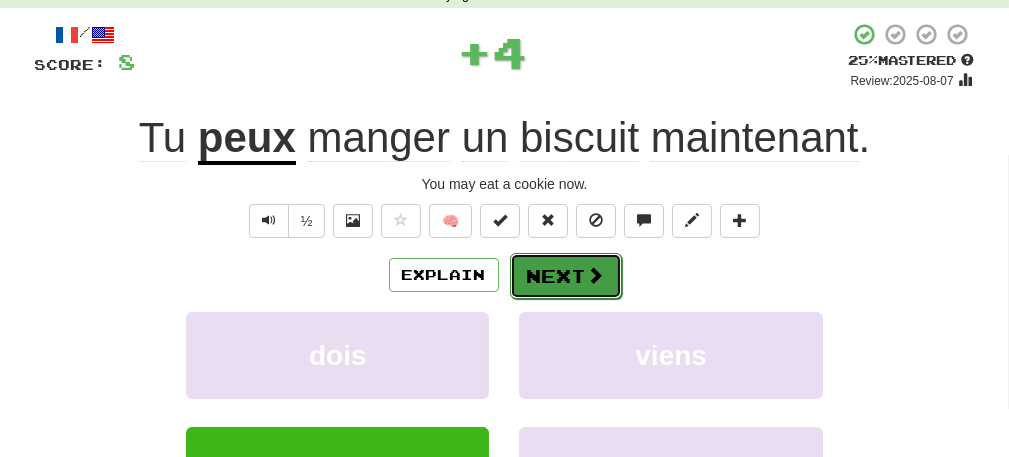 click on "Next" at bounding box center (566, 276) 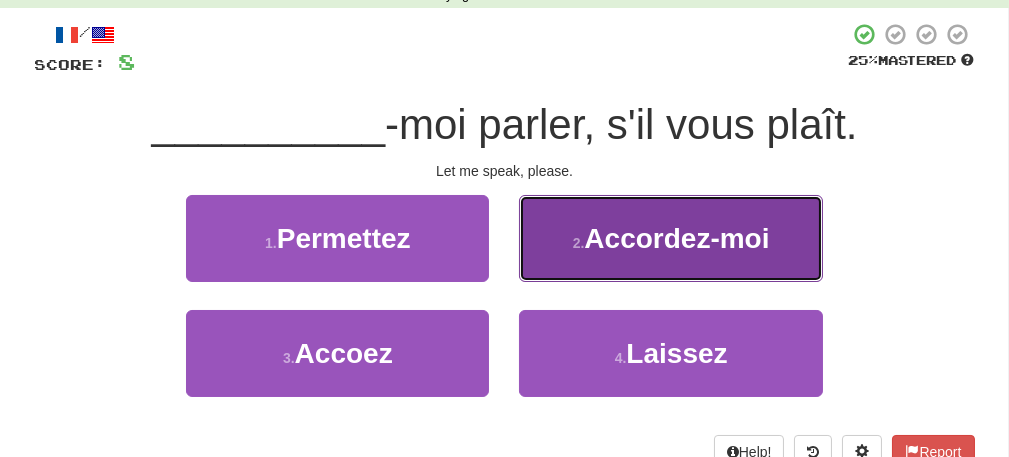 click on "2 .  Accordez-moi" at bounding box center [670, 238] 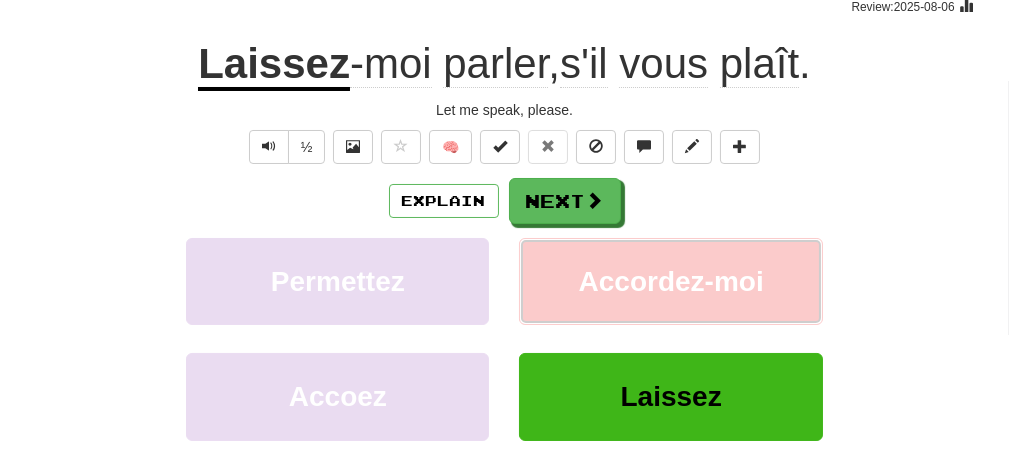 scroll, scrollTop: 200, scrollLeft: 0, axis: vertical 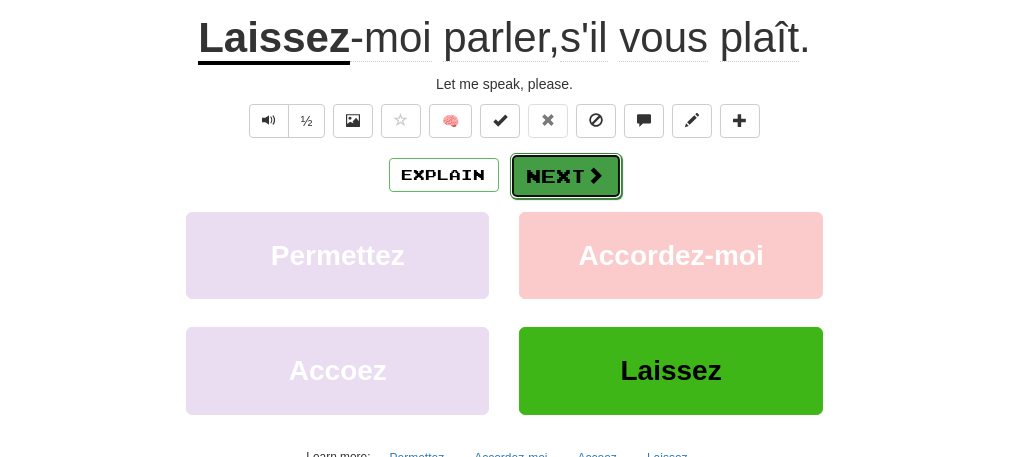 click on "Next" at bounding box center [566, 176] 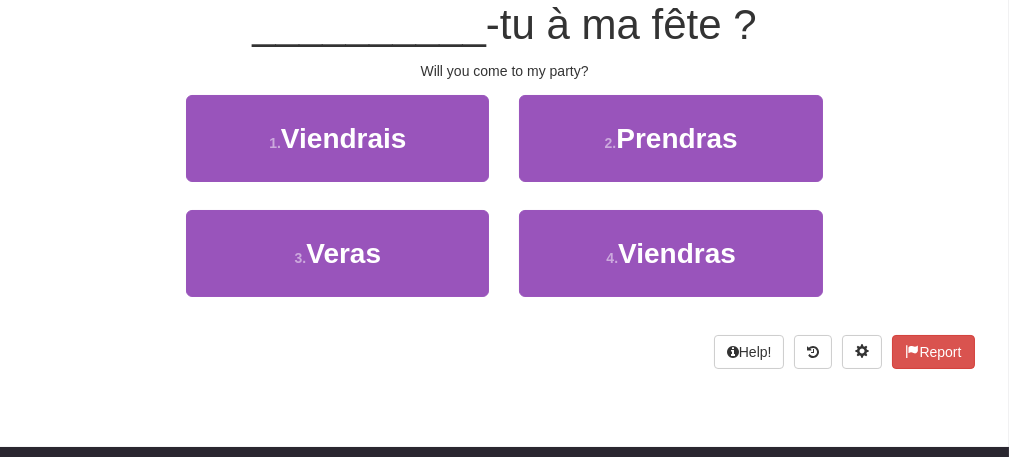 scroll, scrollTop: 187, scrollLeft: 0, axis: vertical 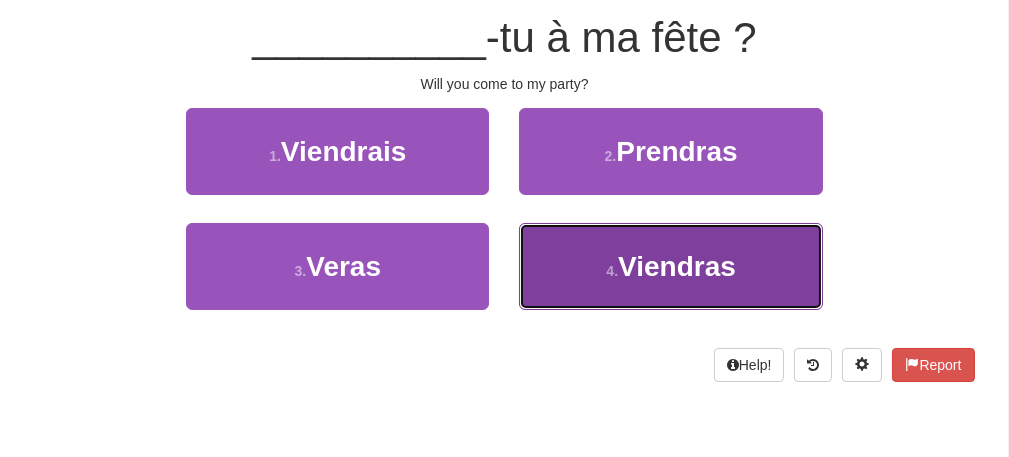 click on "4 .  Viendras" at bounding box center (670, 266) 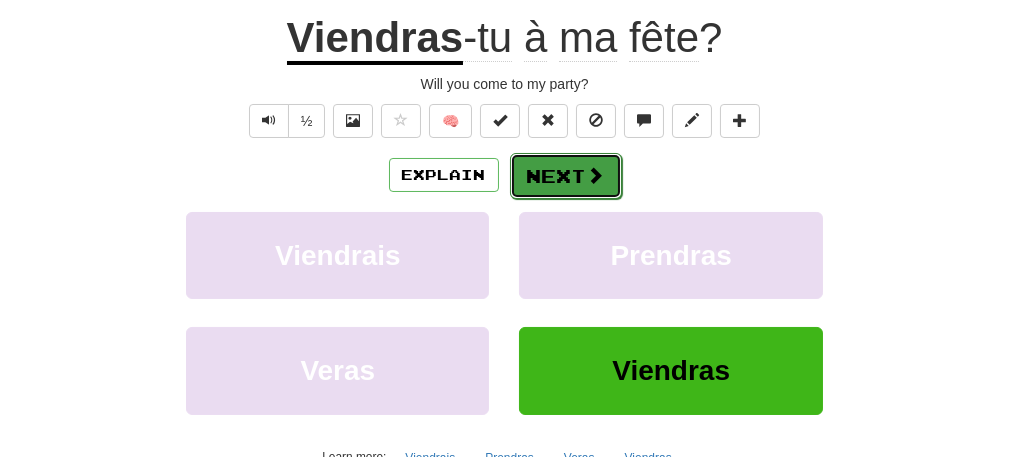 click on "Next" at bounding box center (566, 176) 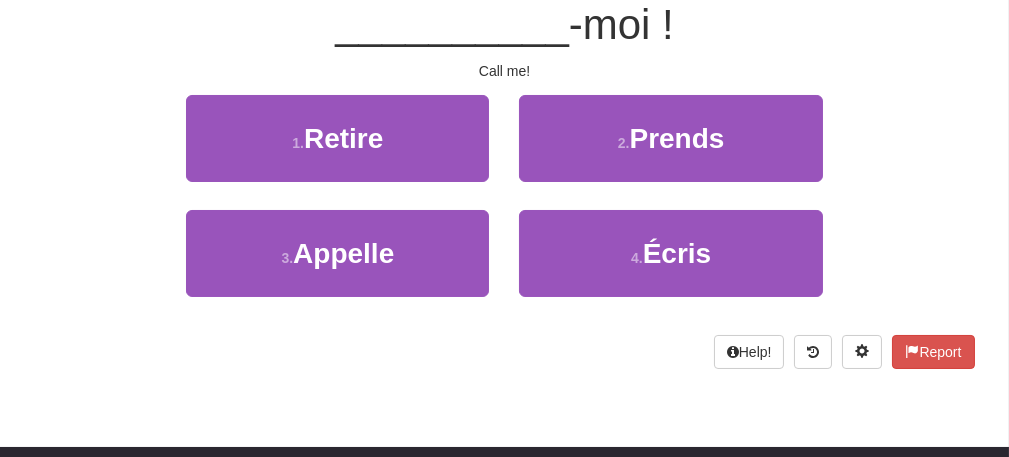 scroll, scrollTop: 187, scrollLeft: 0, axis: vertical 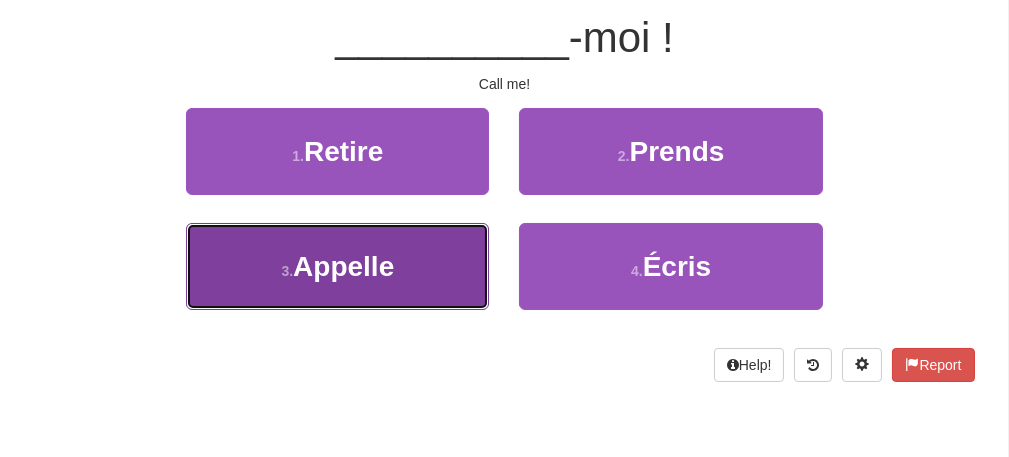 click on "3 .  Appelle" at bounding box center [337, 266] 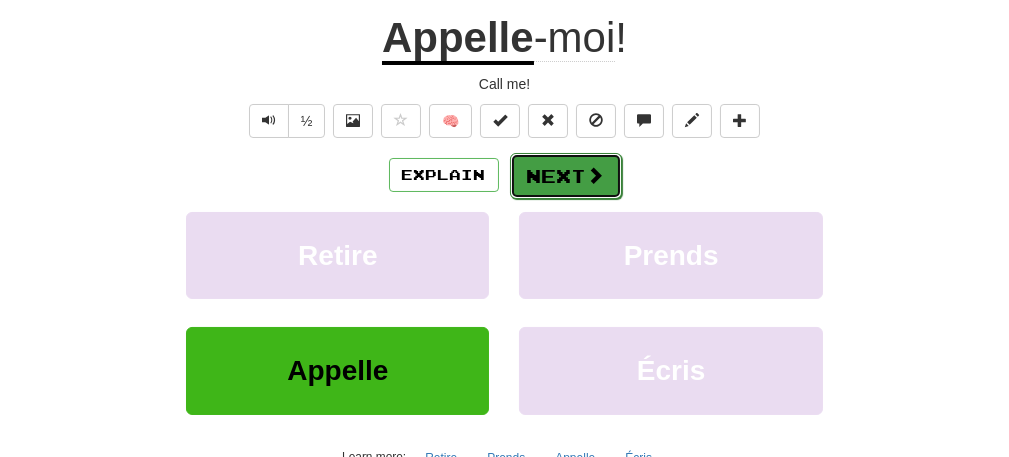 click on "Next" at bounding box center [566, 176] 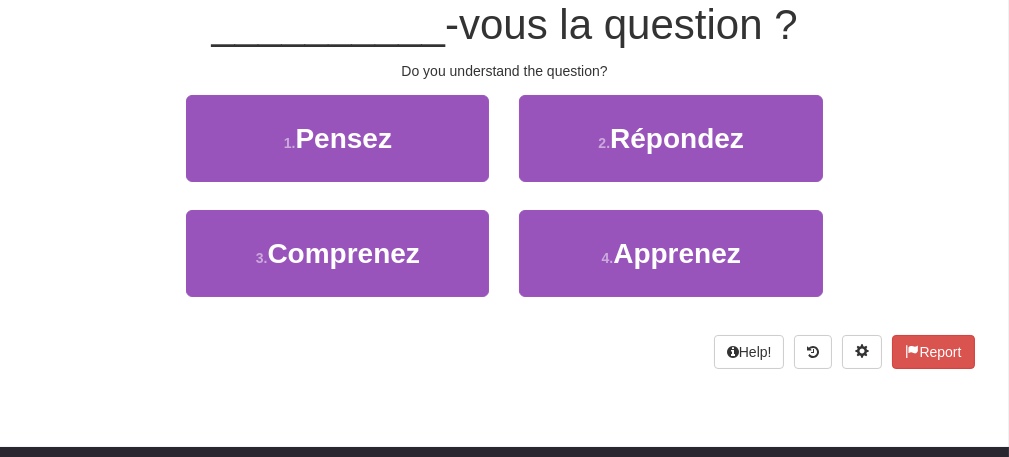 scroll, scrollTop: 187, scrollLeft: 0, axis: vertical 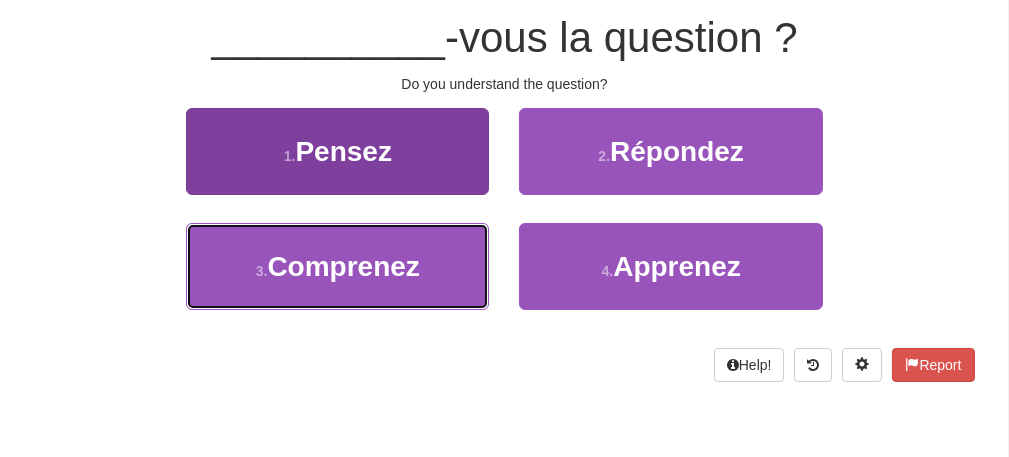 drag, startPoint x: 390, startPoint y: 239, endPoint x: 389, endPoint y: 225, distance: 14.035668 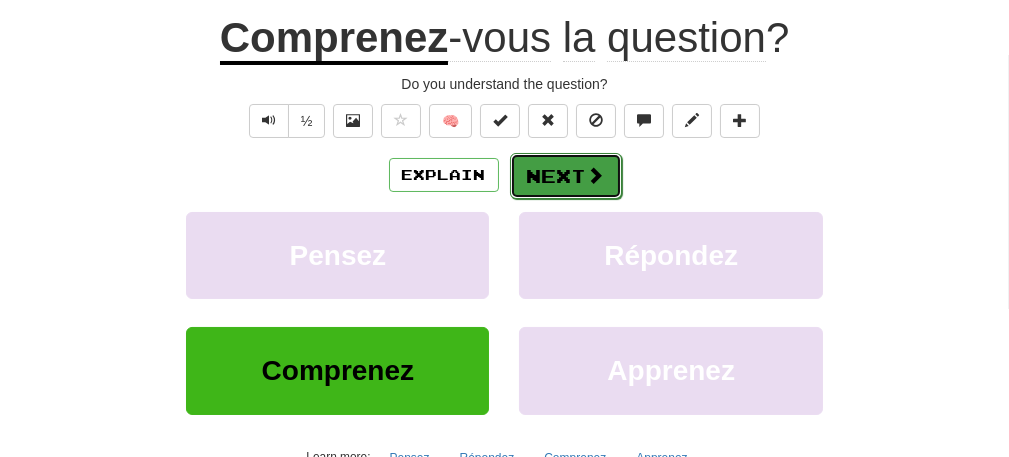 click on "Next" at bounding box center [566, 176] 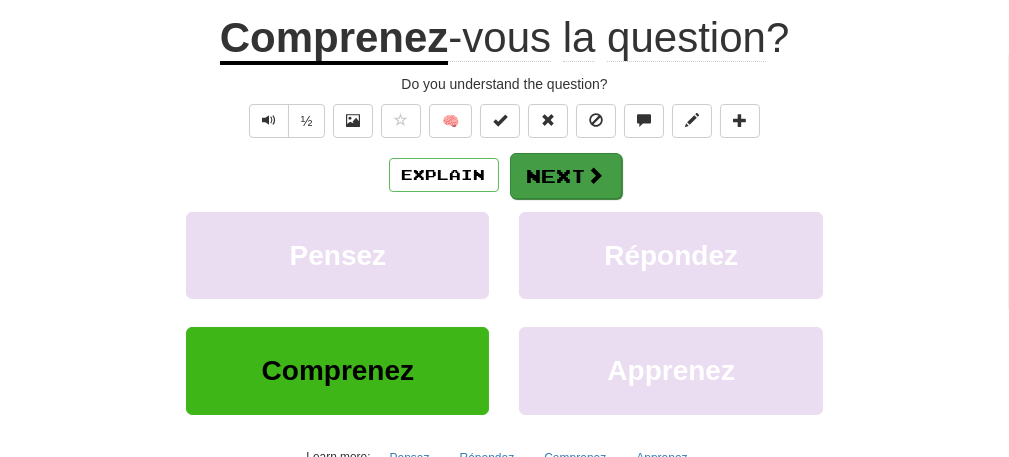 scroll, scrollTop: 187, scrollLeft: 0, axis: vertical 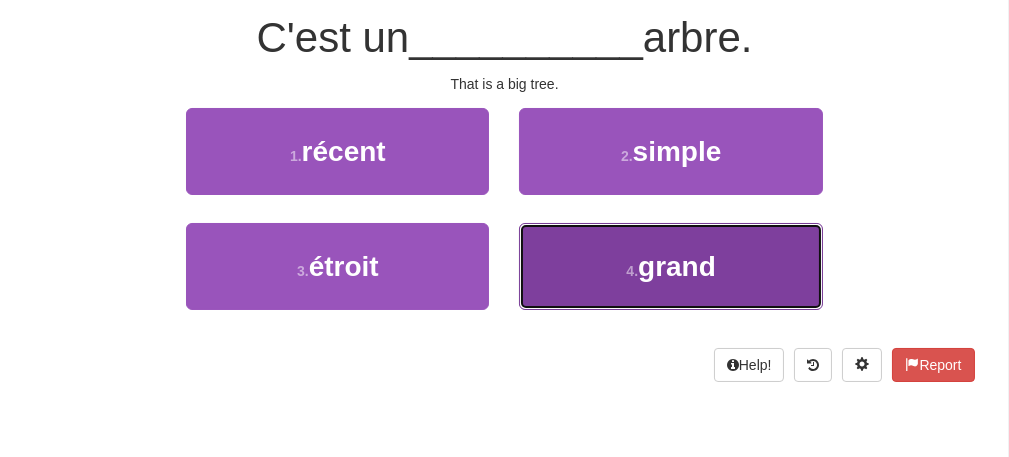 click on "4 .  grand" at bounding box center [670, 266] 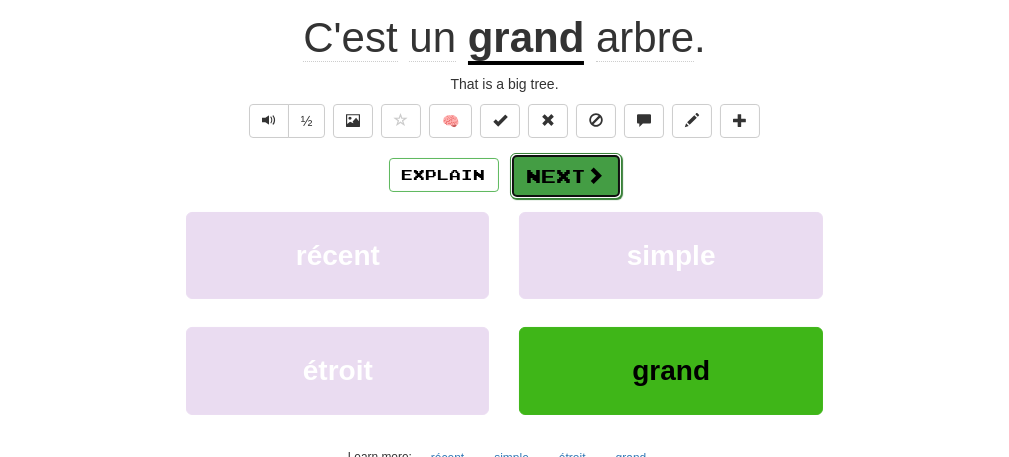 click on "Next" at bounding box center [566, 176] 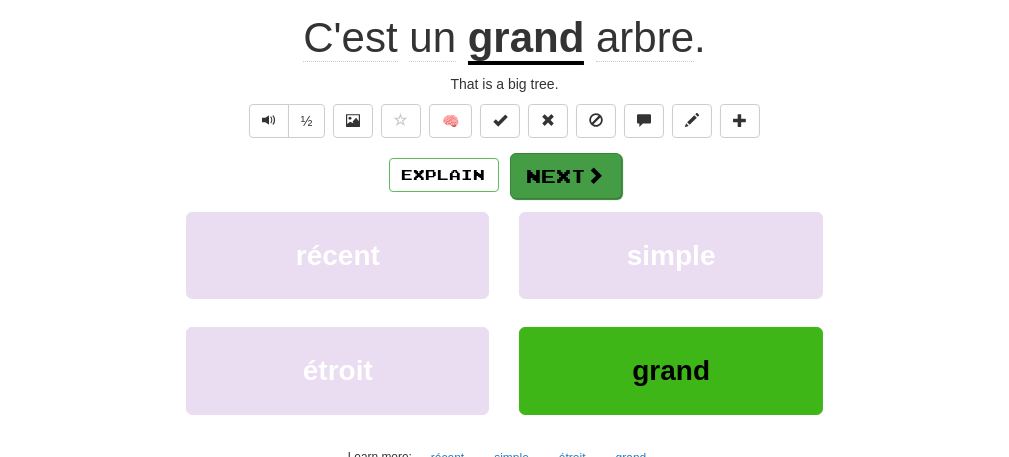 scroll, scrollTop: 187, scrollLeft: 0, axis: vertical 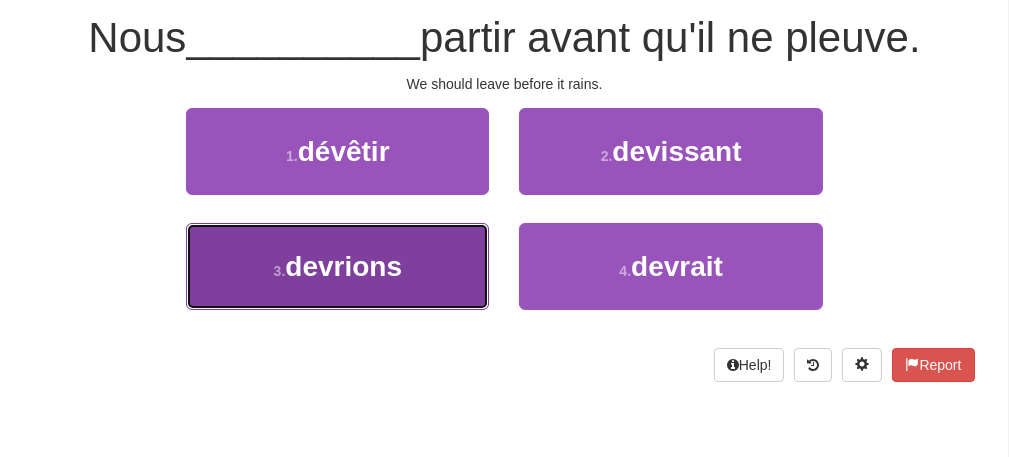 click on "3 .  devrions" at bounding box center (337, 266) 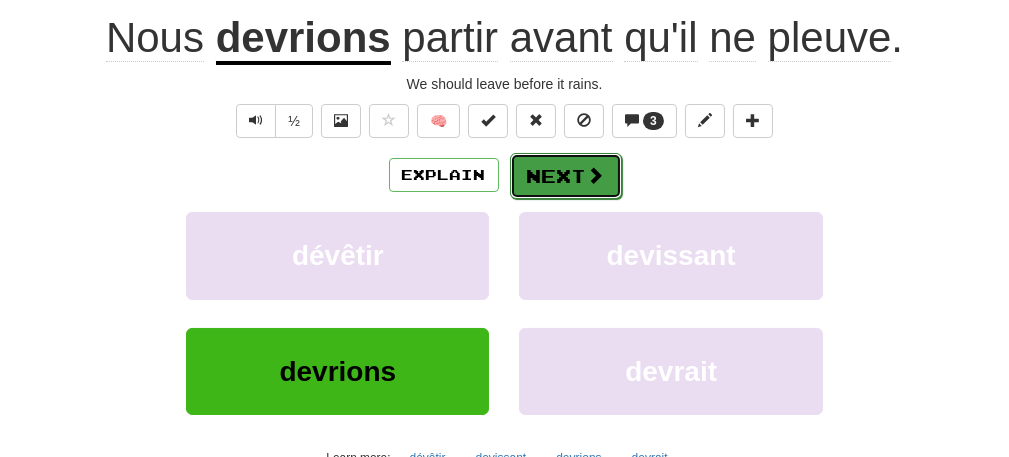 click on "Next" at bounding box center (566, 176) 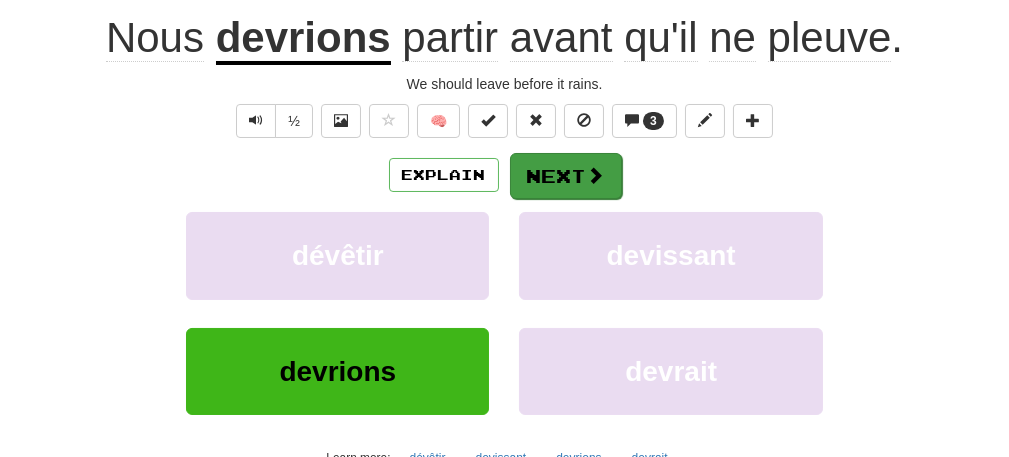 scroll, scrollTop: 187, scrollLeft: 0, axis: vertical 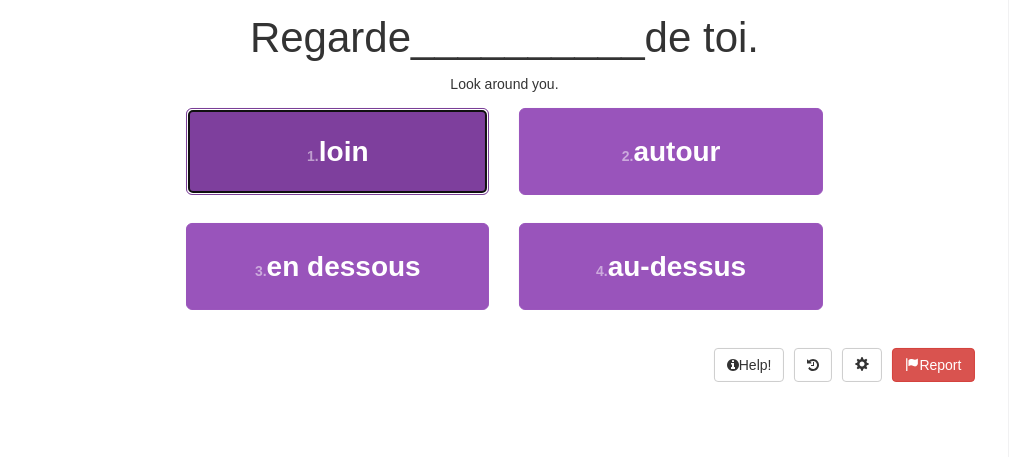 click on "1 .  loin" at bounding box center (337, 151) 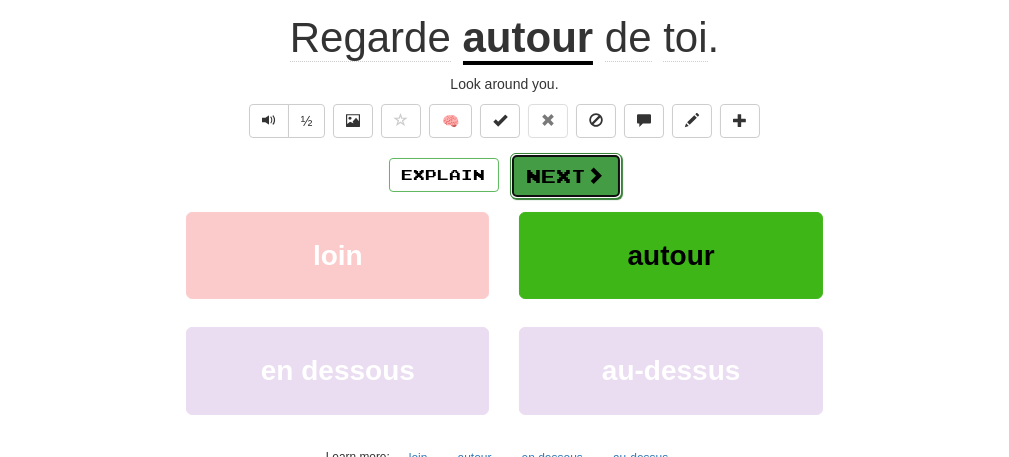 click on "Next" at bounding box center [566, 176] 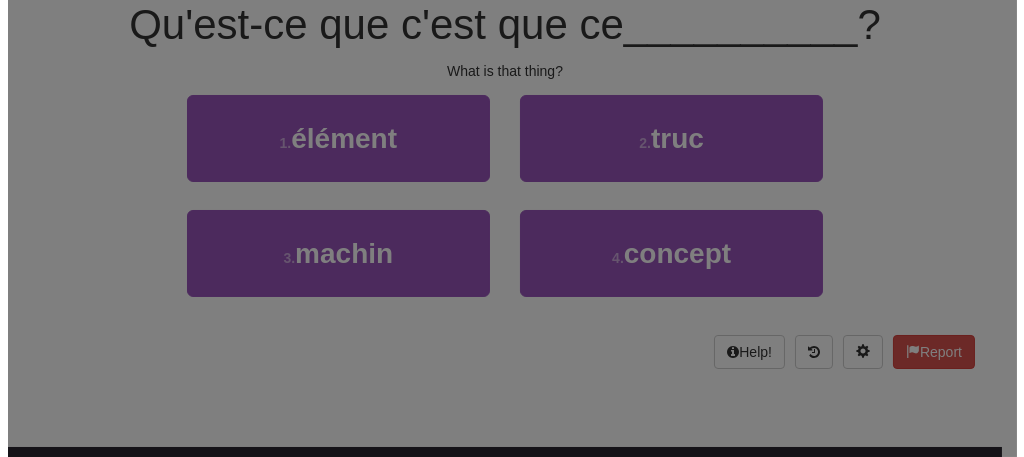 scroll, scrollTop: 187, scrollLeft: 0, axis: vertical 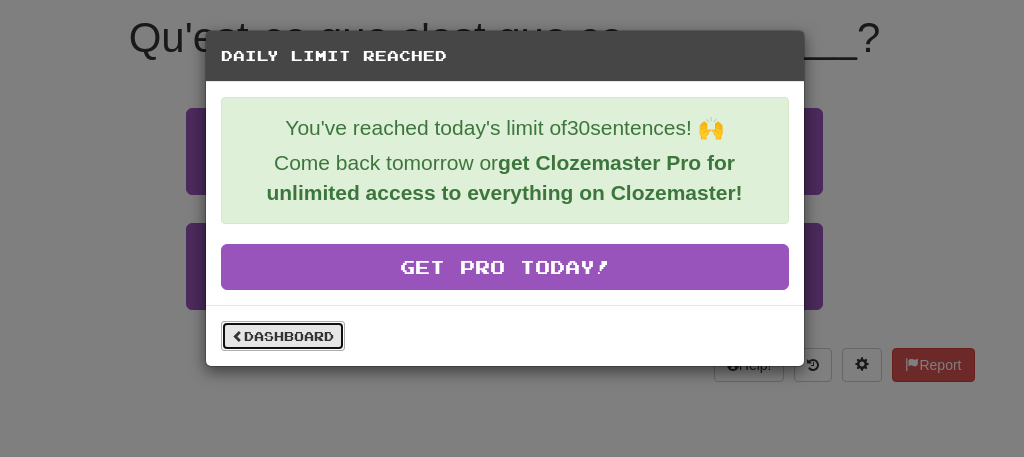 click on "Dashboard" at bounding box center (283, 336) 